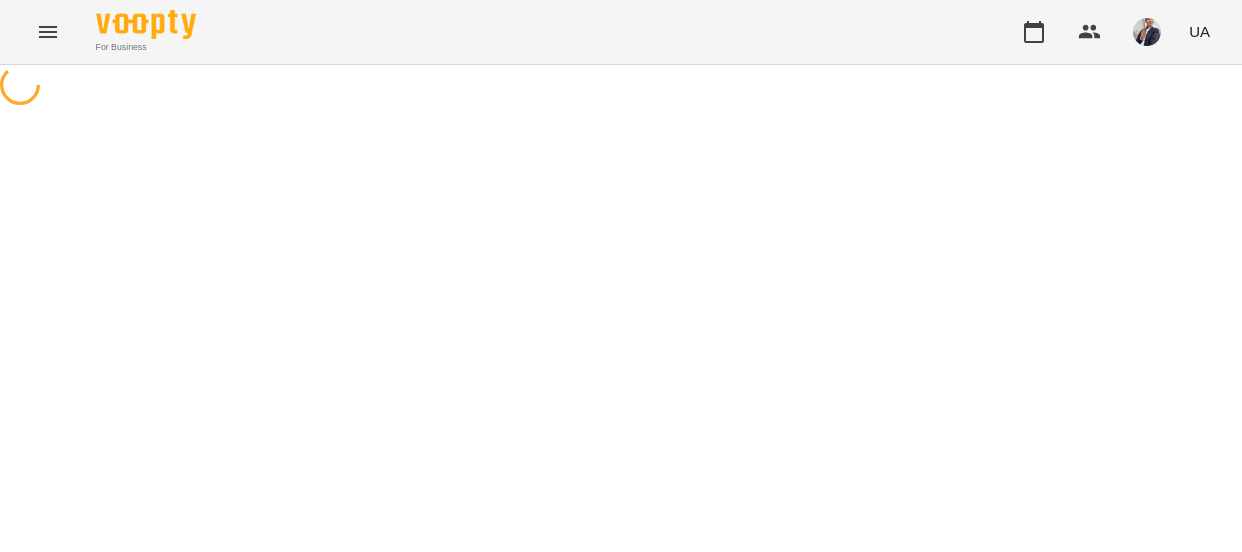 scroll, scrollTop: 0, scrollLeft: 0, axis: both 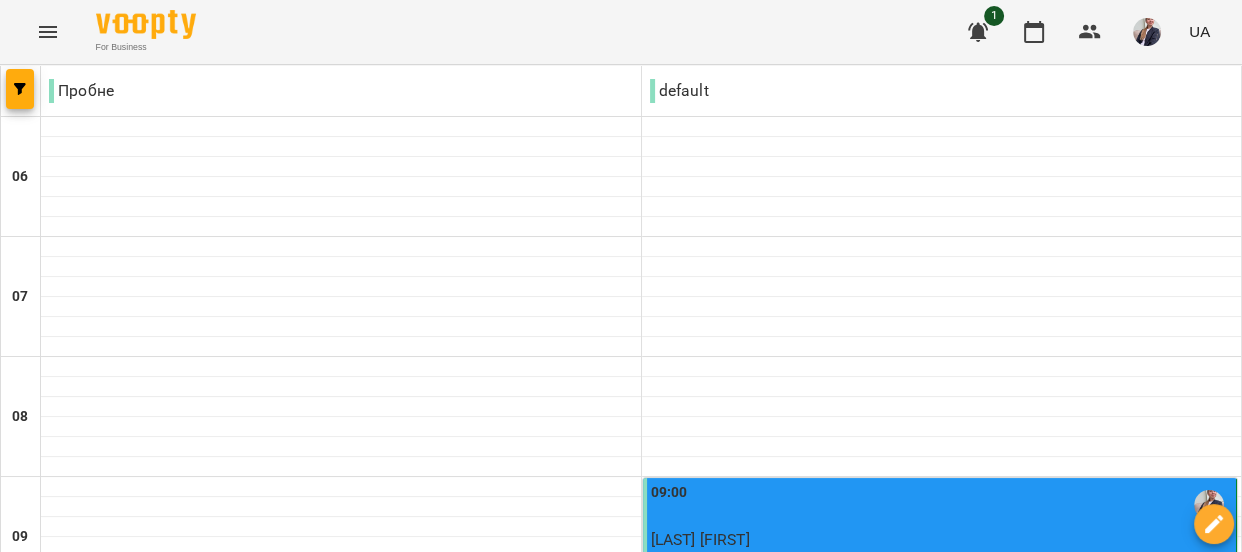click on "ср" at bounding box center (543, 2183) 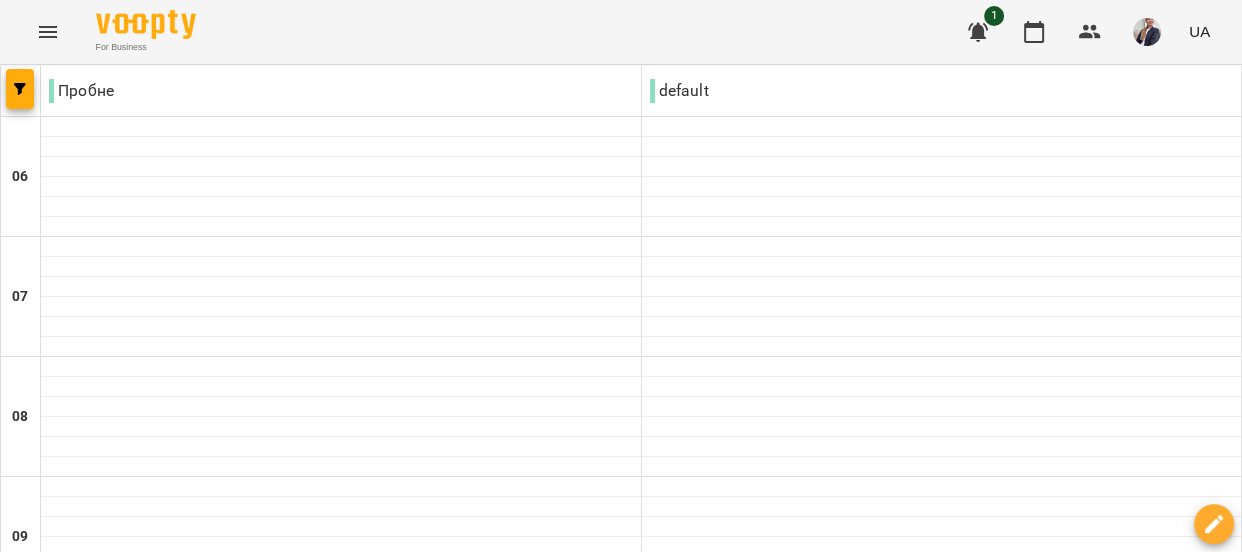 scroll, scrollTop: 1738, scrollLeft: 0, axis: vertical 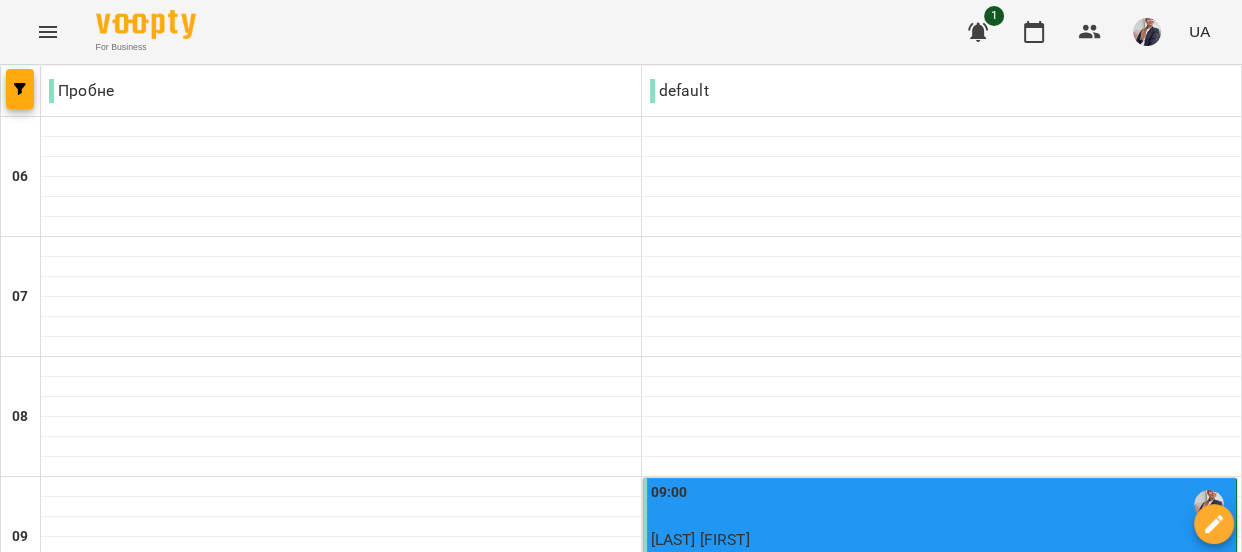 click at bounding box center [720, 2248] 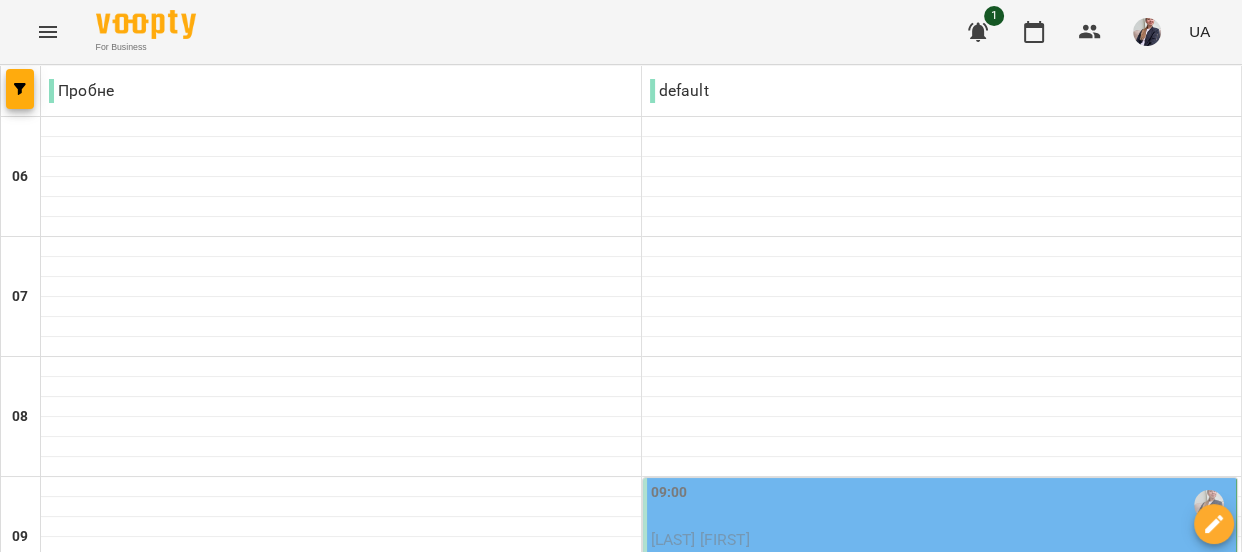 scroll, scrollTop: 272, scrollLeft: 0, axis: vertical 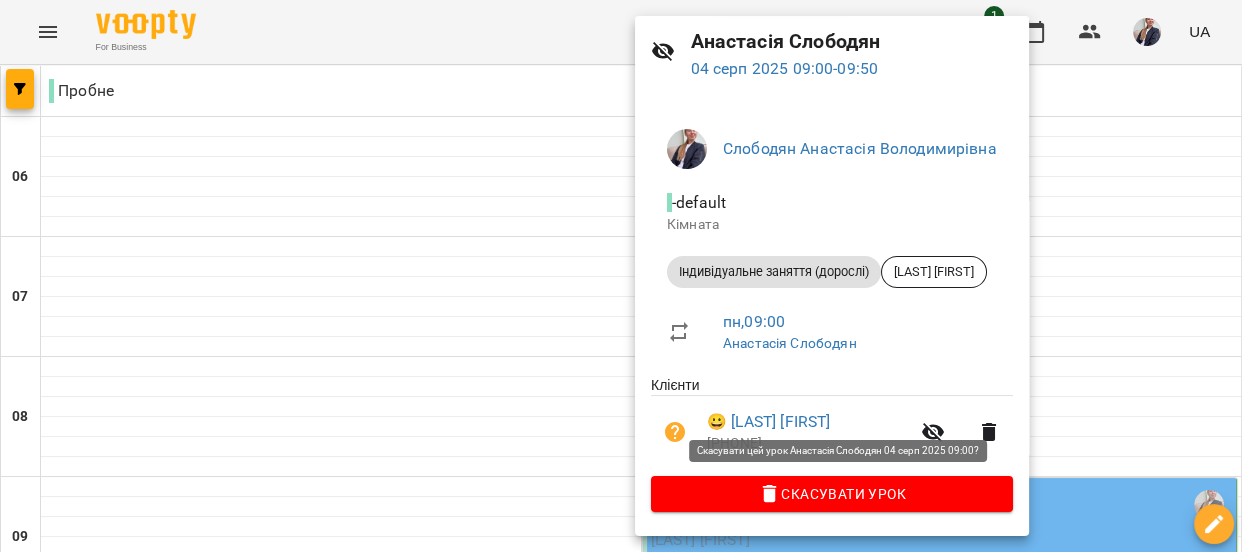 click 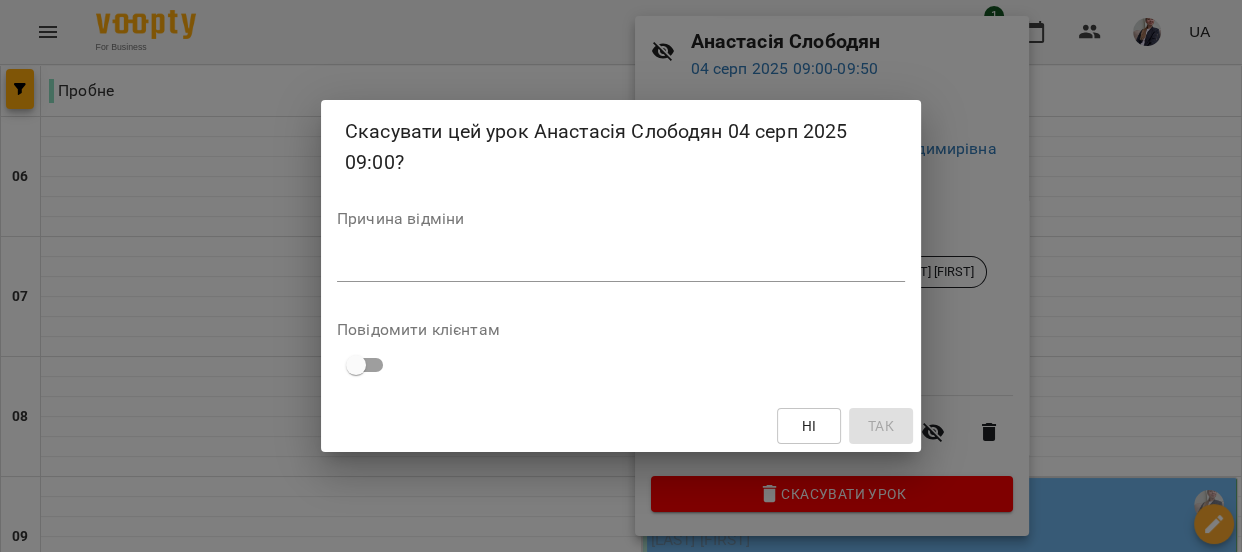 click on "*" at bounding box center [621, 266] 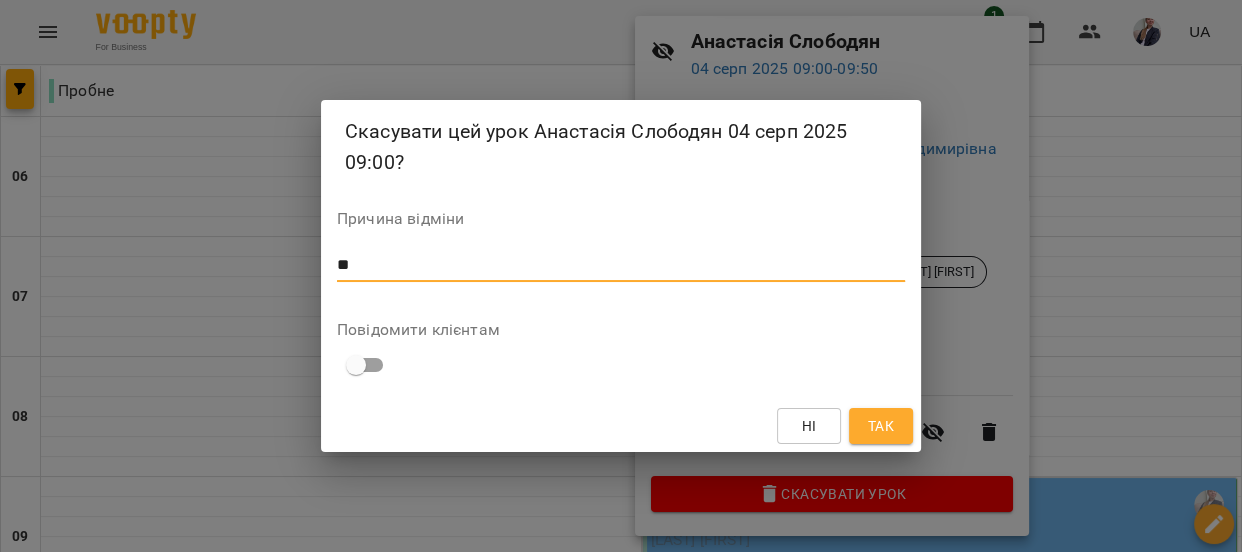 type on "*" 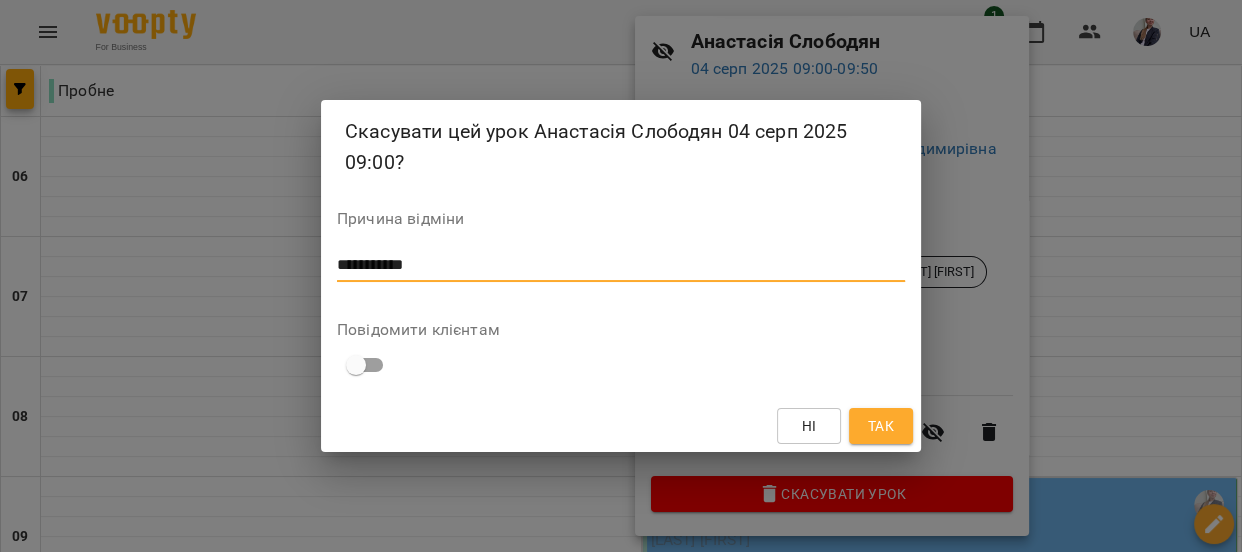 type on "**********" 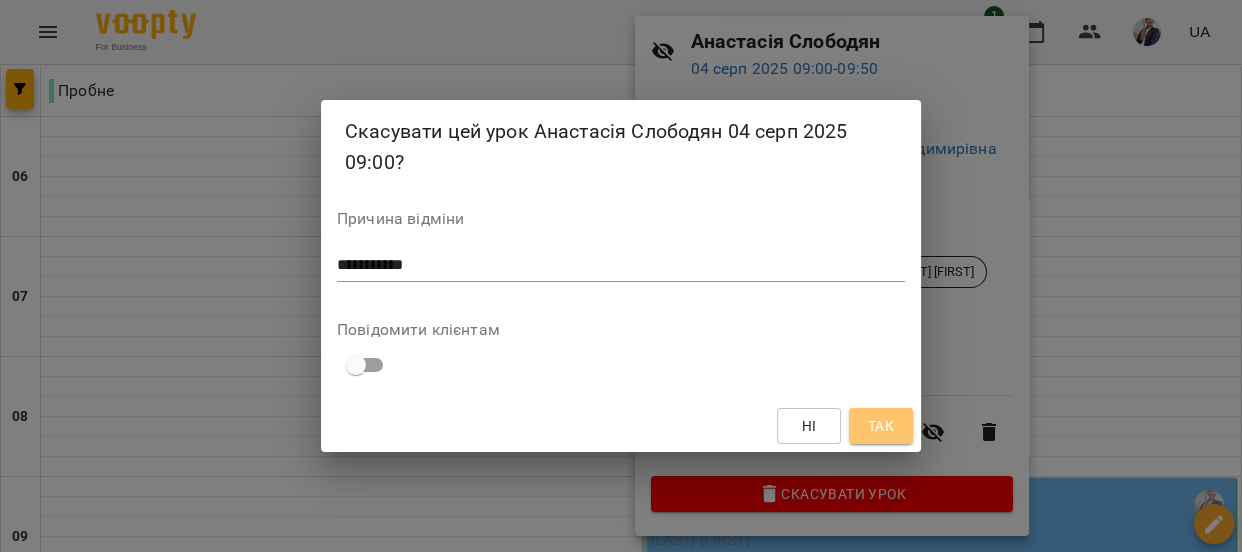 click on "Так" at bounding box center [881, 426] 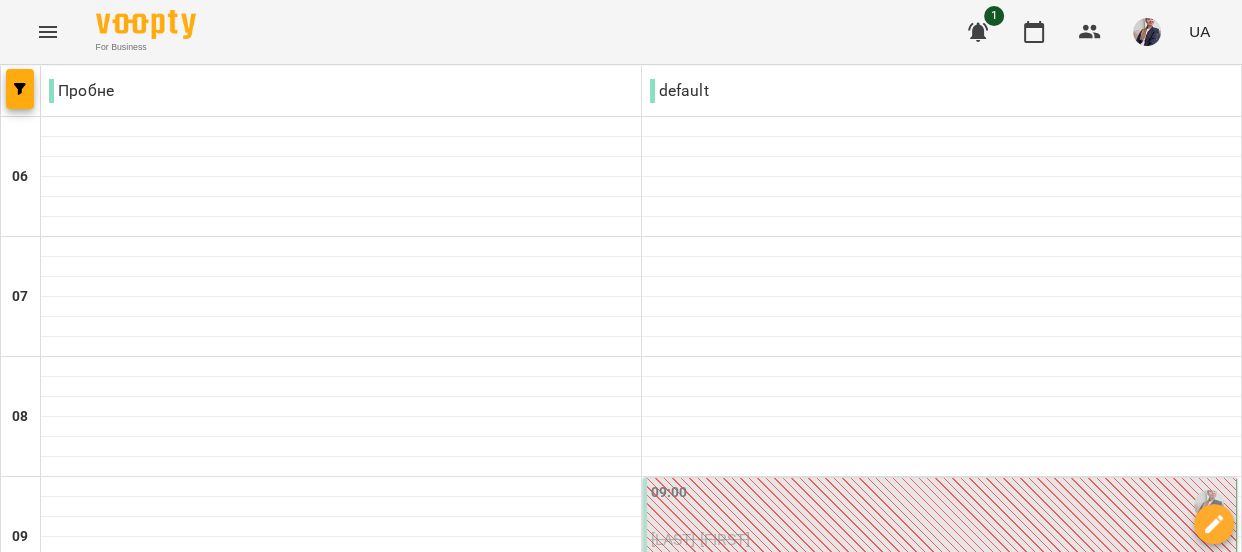 scroll, scrollTop: 545, scrollLeft: 0, axis: vertical 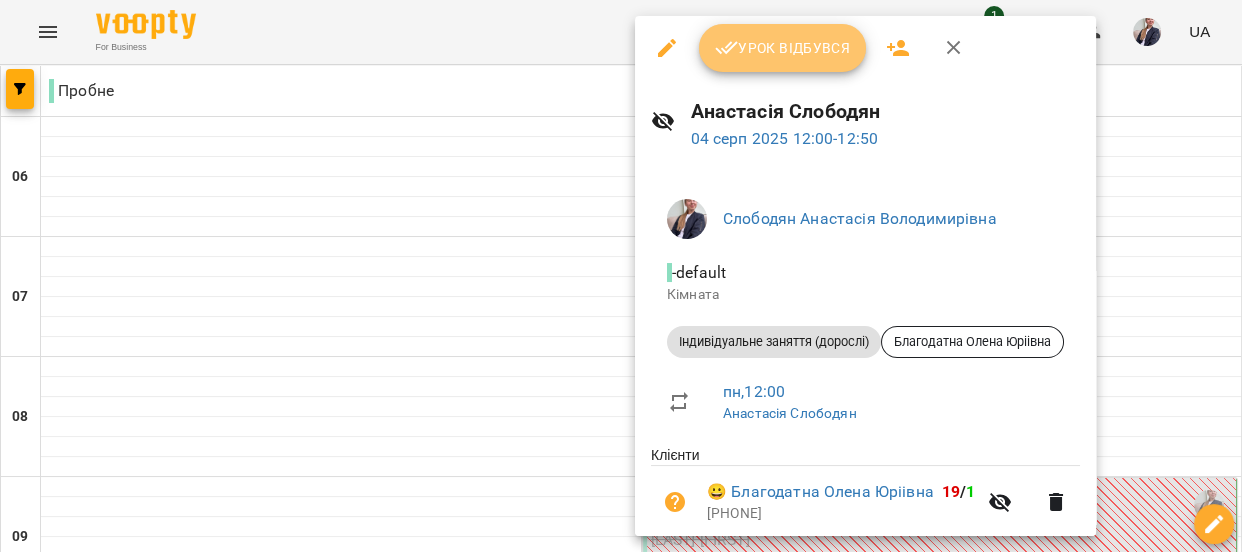 click on "Урок відбувся" at bounding box center [783, 48] 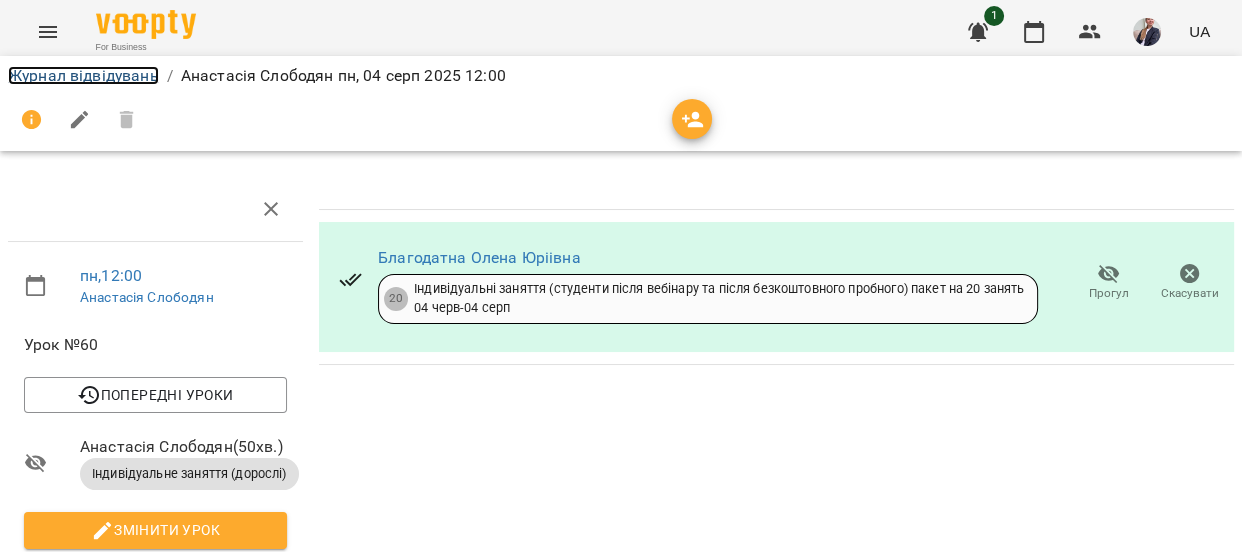 click on "Журнал відвідувань" at bounding box center [83, 75] 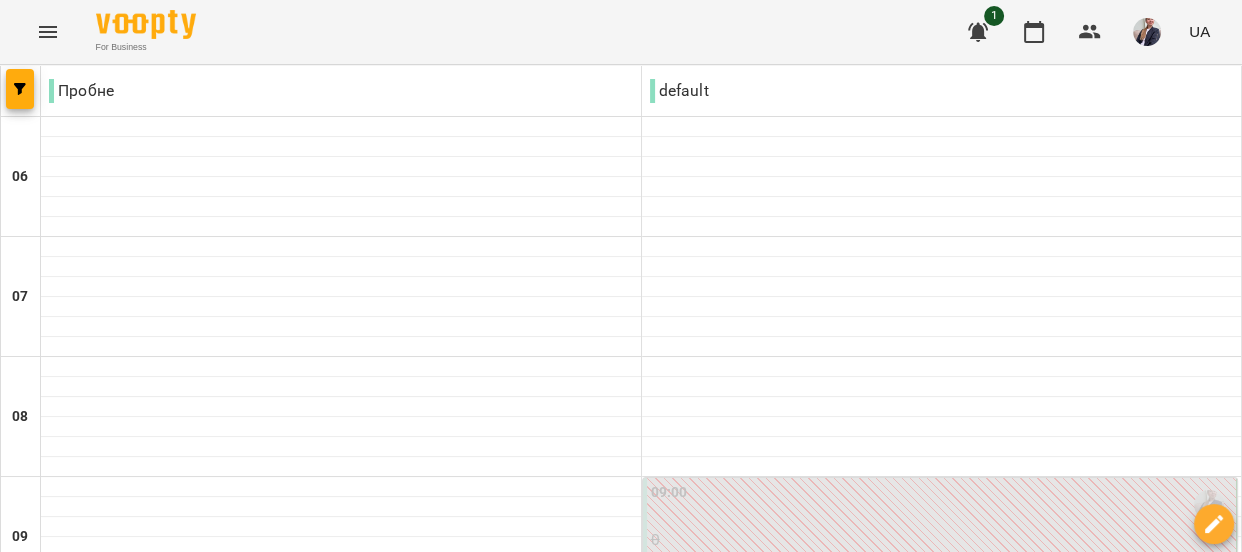 scroll, scrollTop: 1545, scrollLeft: 0, axis: vertical 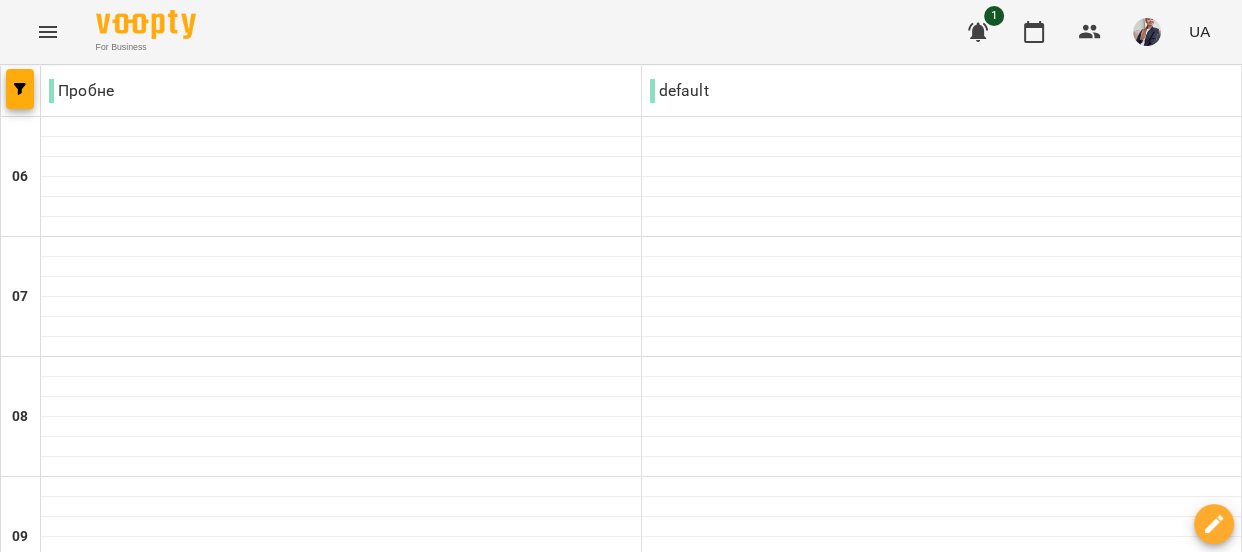 click at bounding box center (942, 1687) 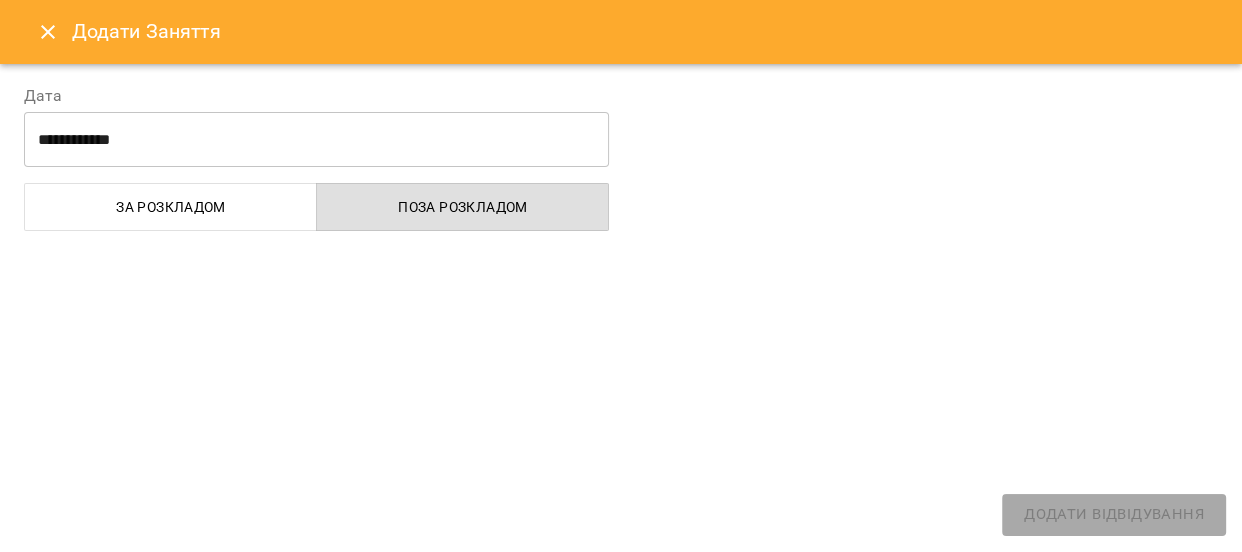select on "**********" 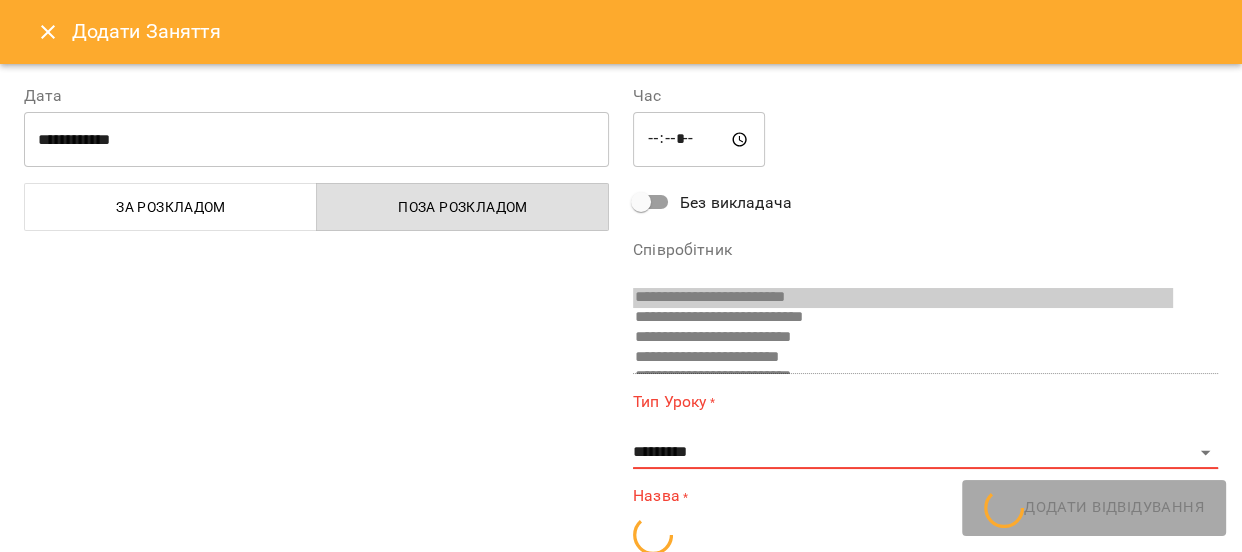 scroll, scrollTop: 410, scrollLeft: 0, axis: vertical 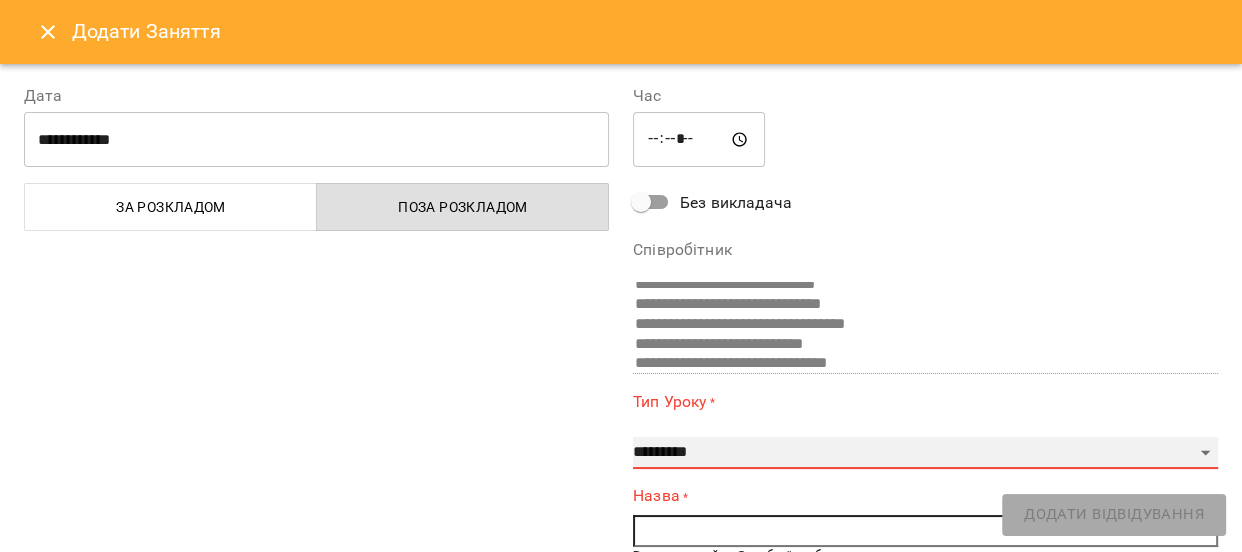 click on "**********" at bounding box center [925, 453] 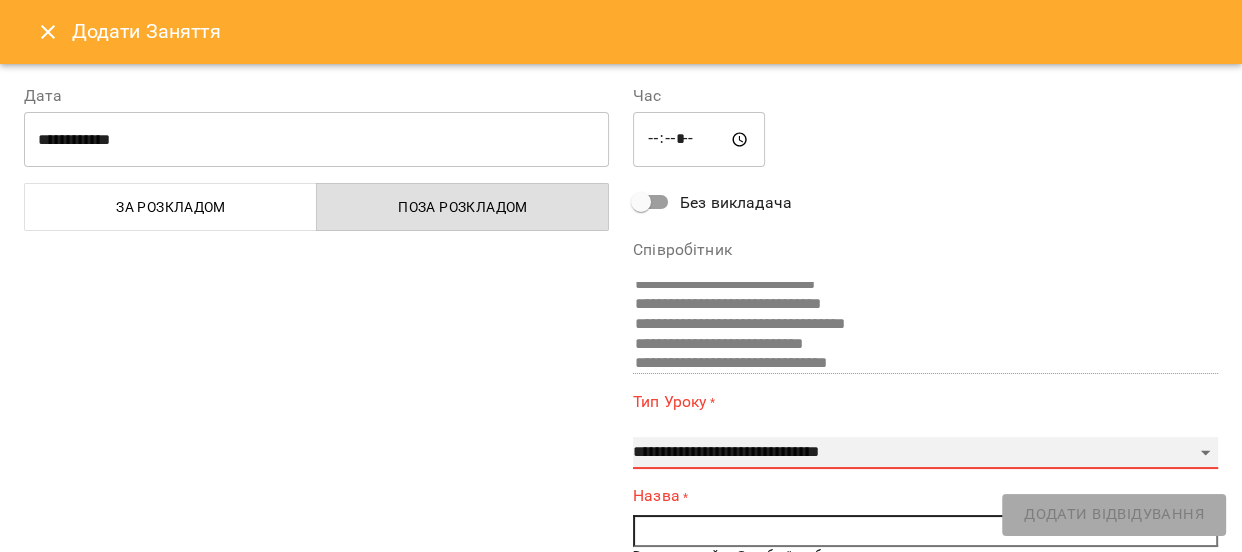 click on "**********" at bounding box center (925, 453) 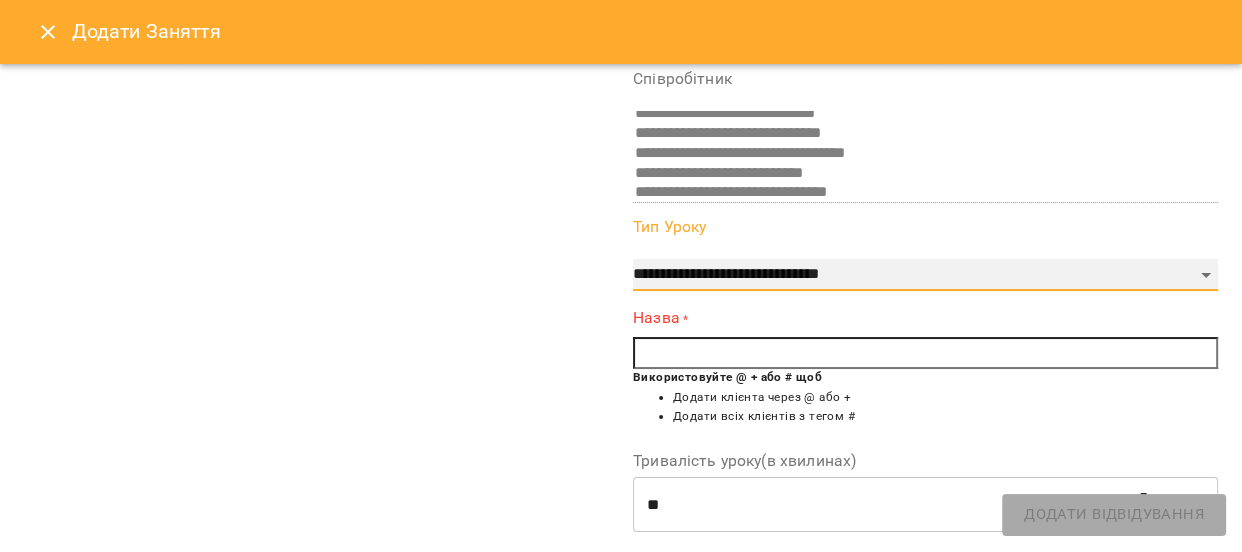 scroll, scrollTop: 272, scrollLeft: 0, axis: vertical 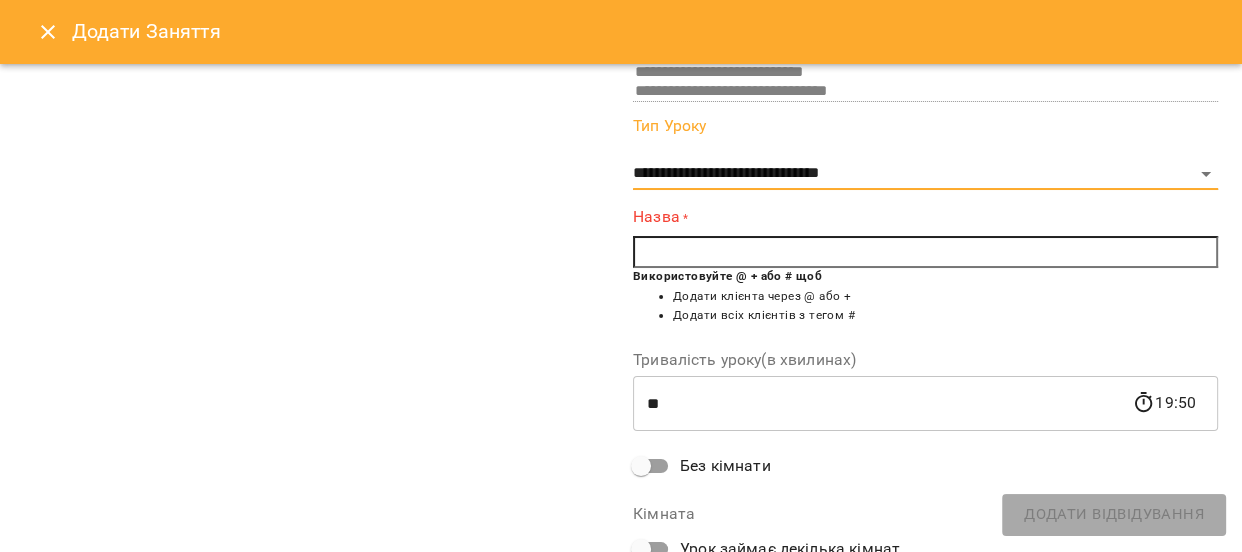click at bounding box center (925, 252) 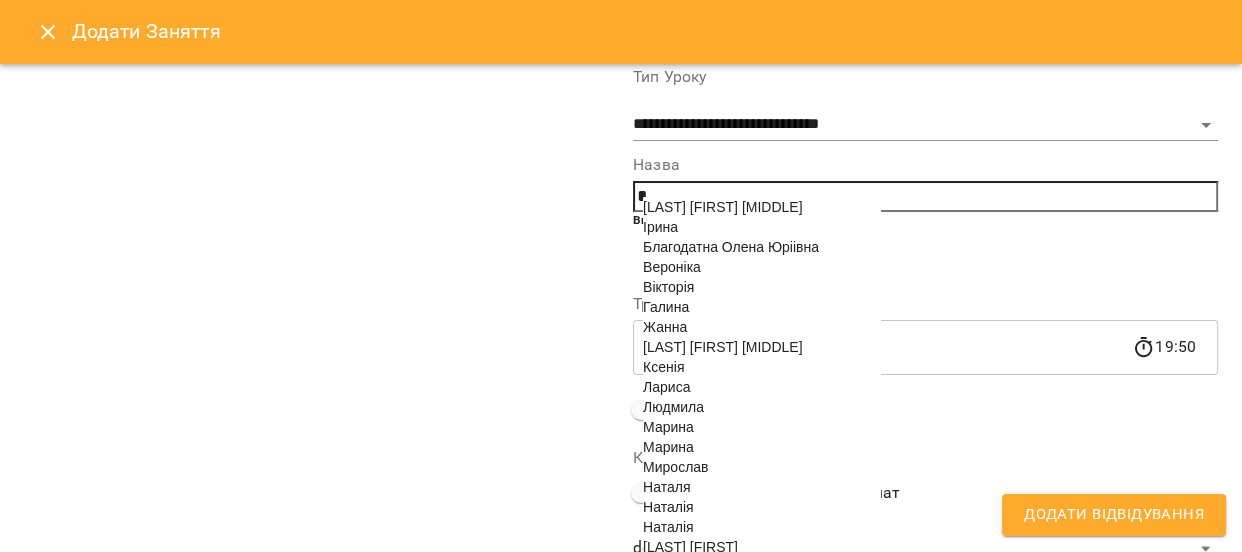 scroll, scrollTop: 444, scrollLeft: 0, axis: vertical 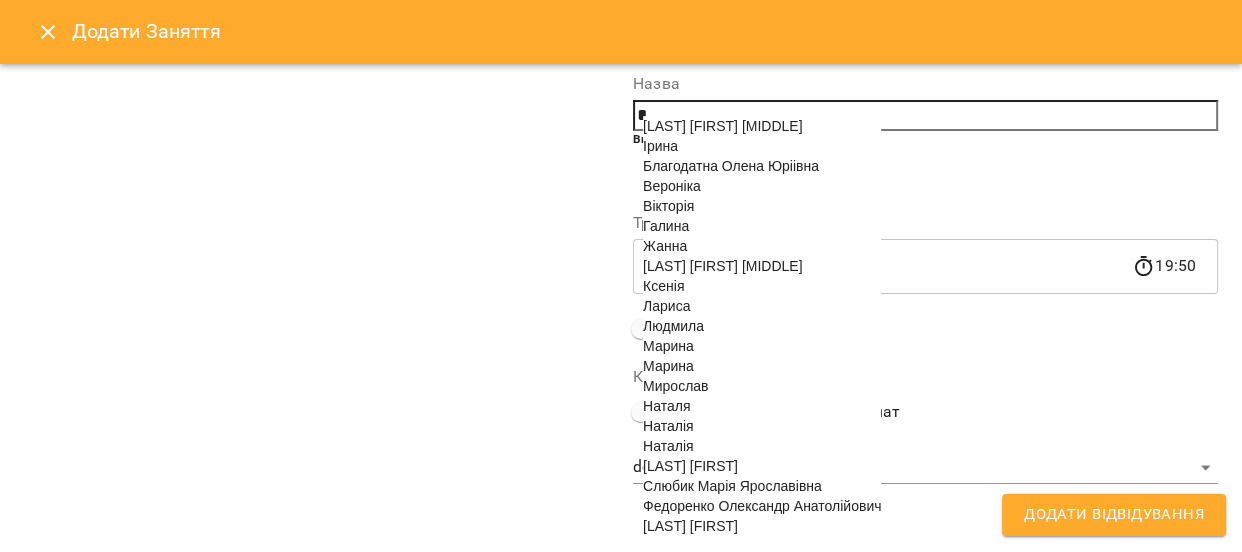 click on "[LAST] [FIRST]" at bounding box center (690, 466) 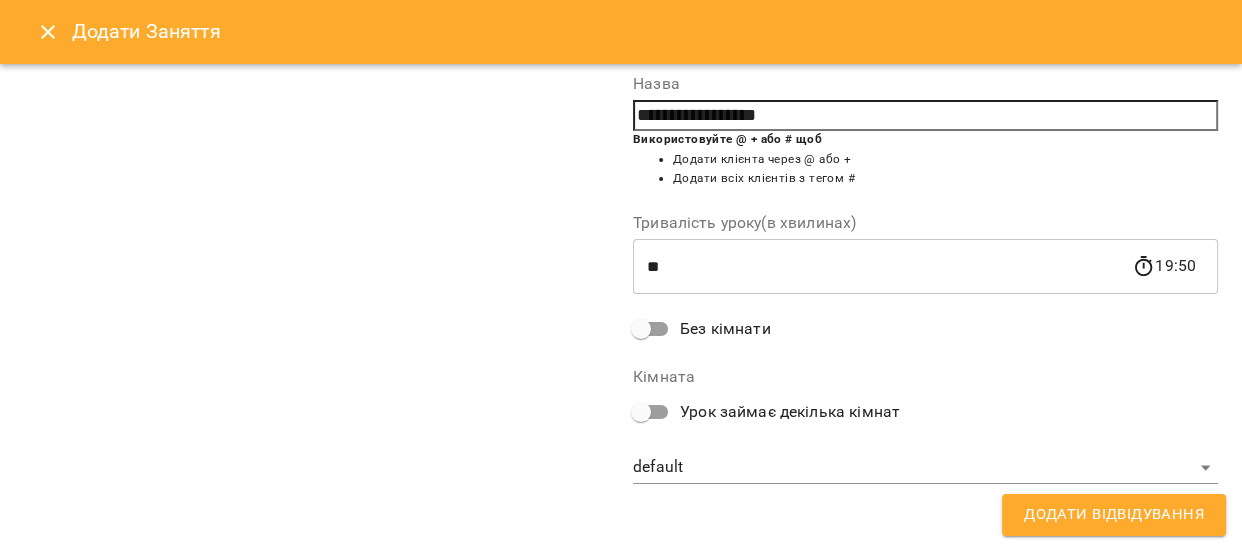 scroll, scrollTop: 400, scrollLeft: 0, axis: vertical 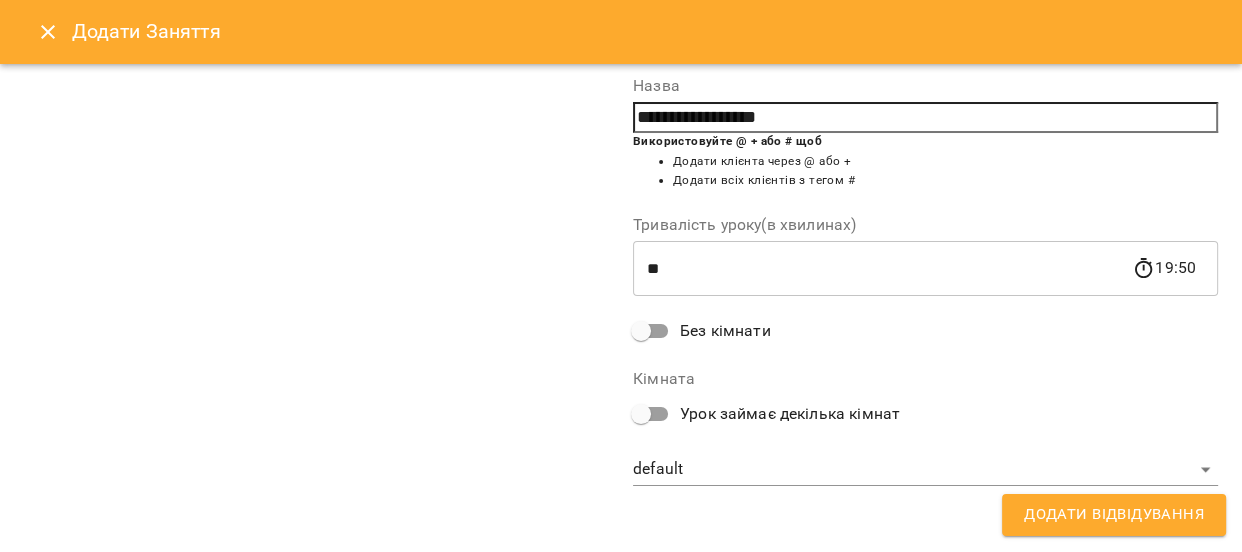 click on "**********" at bounding box center (925, 118) 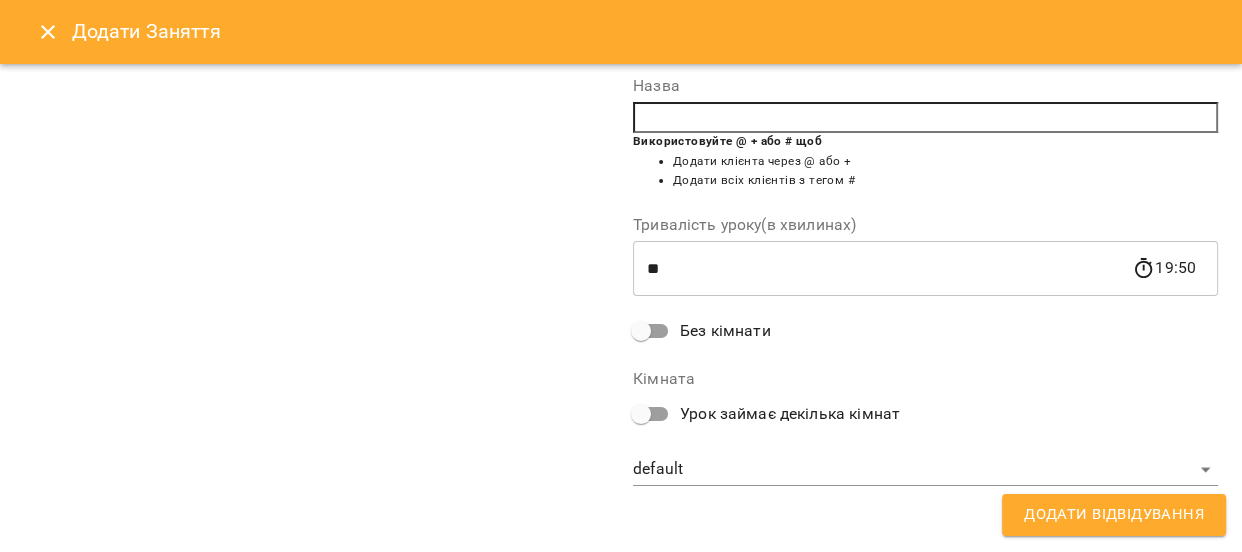 scroll, scrollTop: 408, scrollLeft: 0, axis: vertical 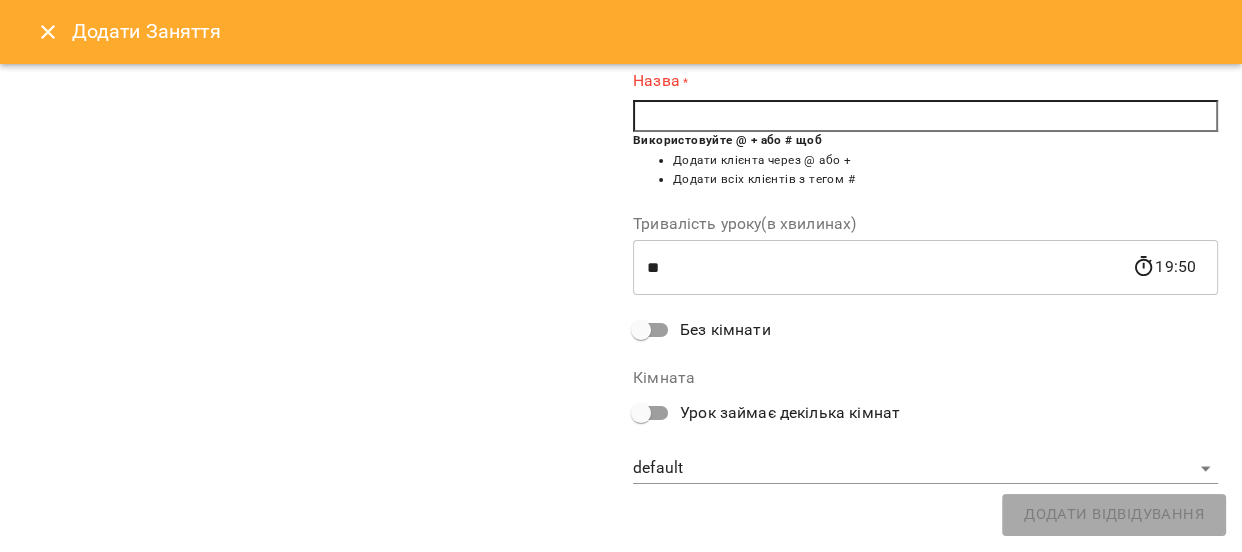 click at bounding box center [925, 116] 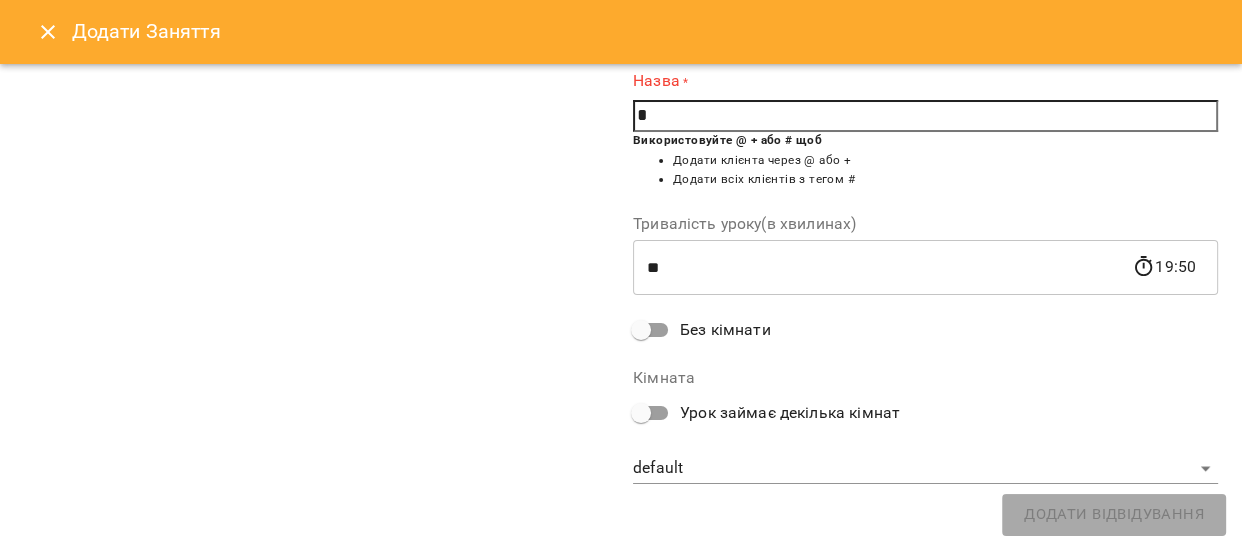 scroll, scrollTop: 437, scrollLeft: 0, axis: vertical 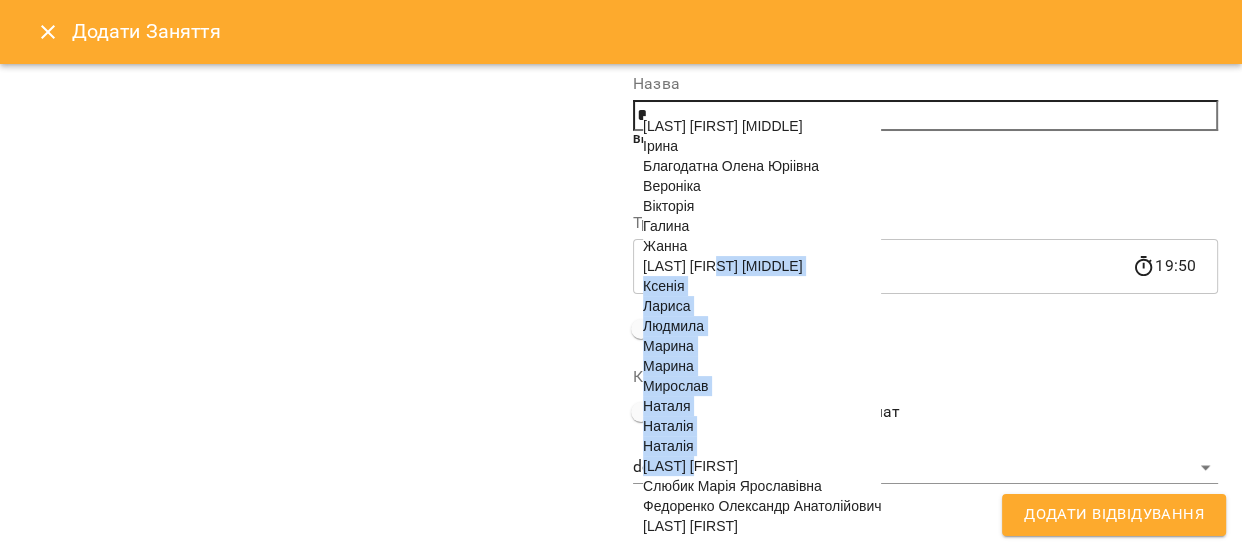 drag, startPoint x: 715, startPoint y: 473, endPoint x: 734, endPoint y: 246, distance: 227.79376 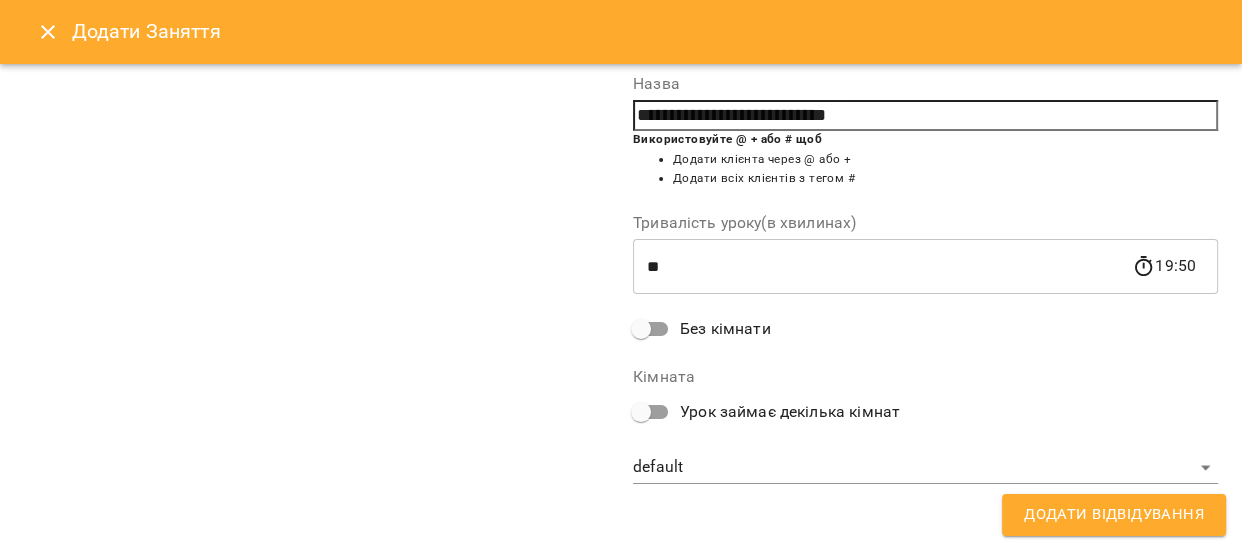 scroll, scrollTop: 400, scrollLeft: 0, axis: vertical 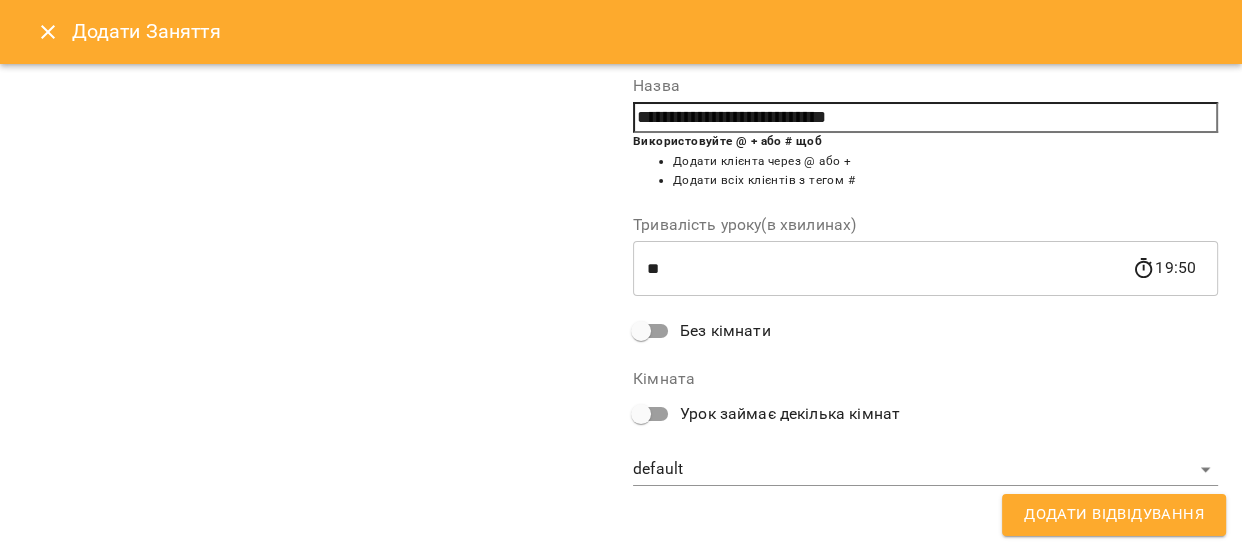 click on "Додати Відвідування" at bounding box center [1114, 515] 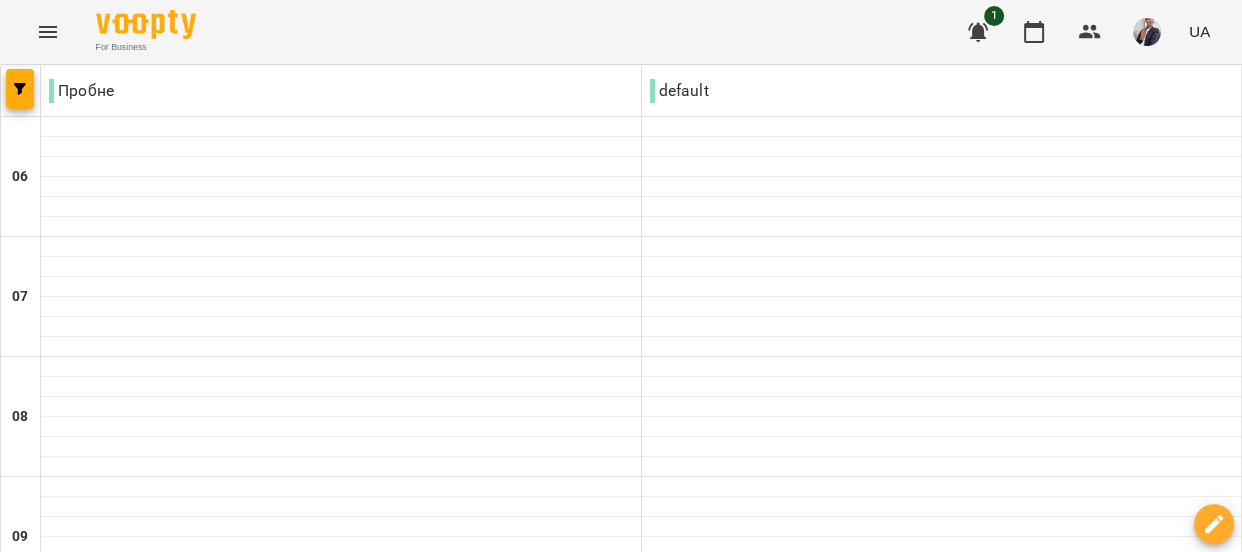 click on "07 серп" at bounding box center [710, 2202] 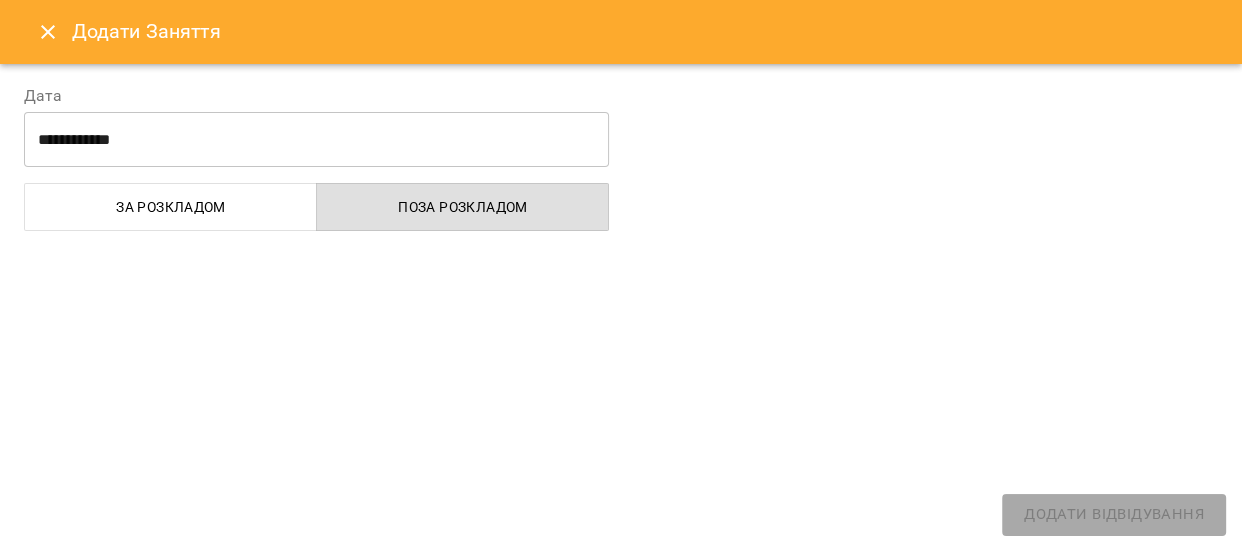 select on "**********" 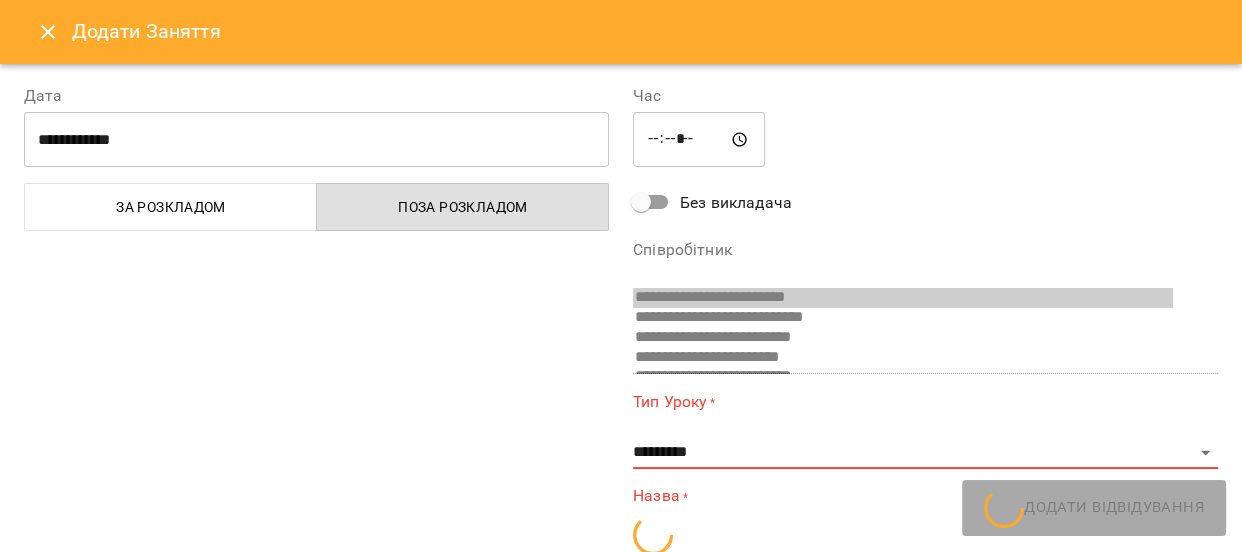 scroll, scrollTop: 410, scrollLeft: 0, axis: vertical 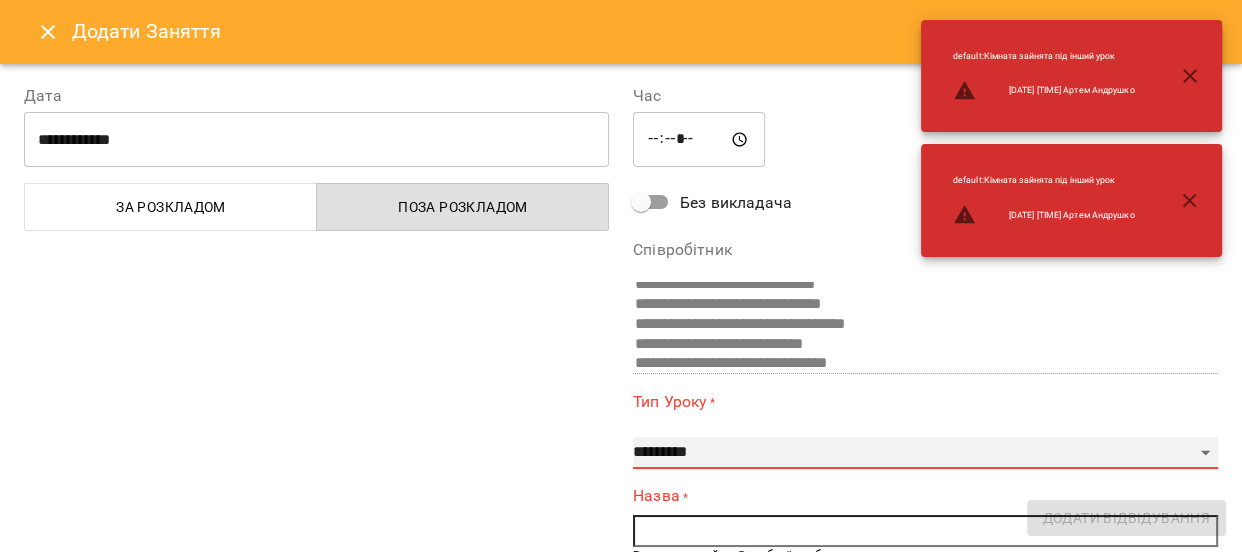 click on "**********" at bounding box center [925, 453] 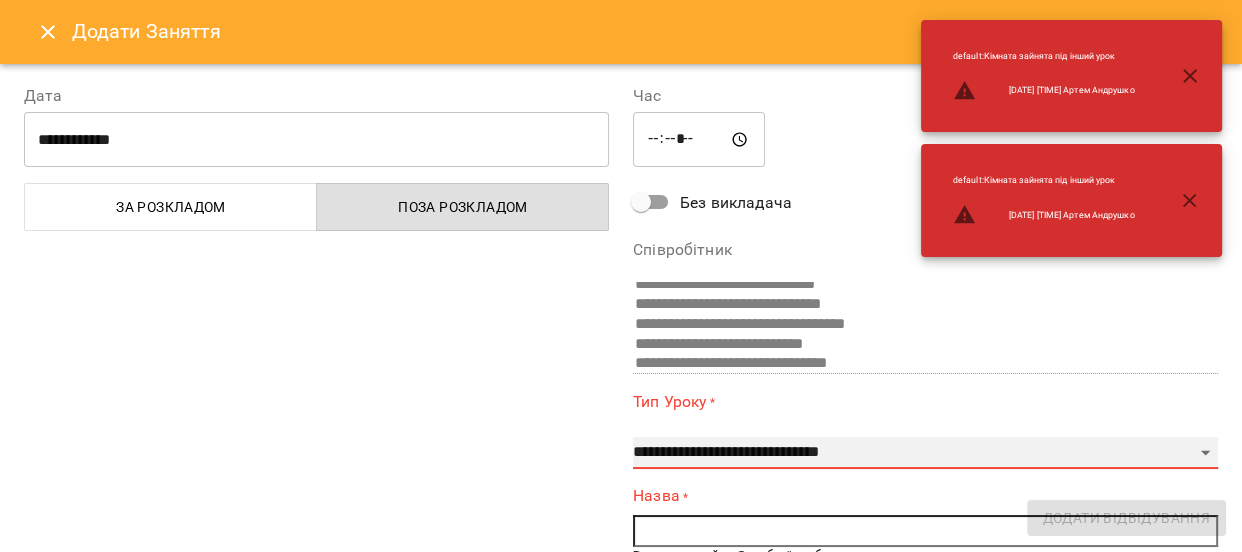click on "**********" at bounding box center [925, 453] 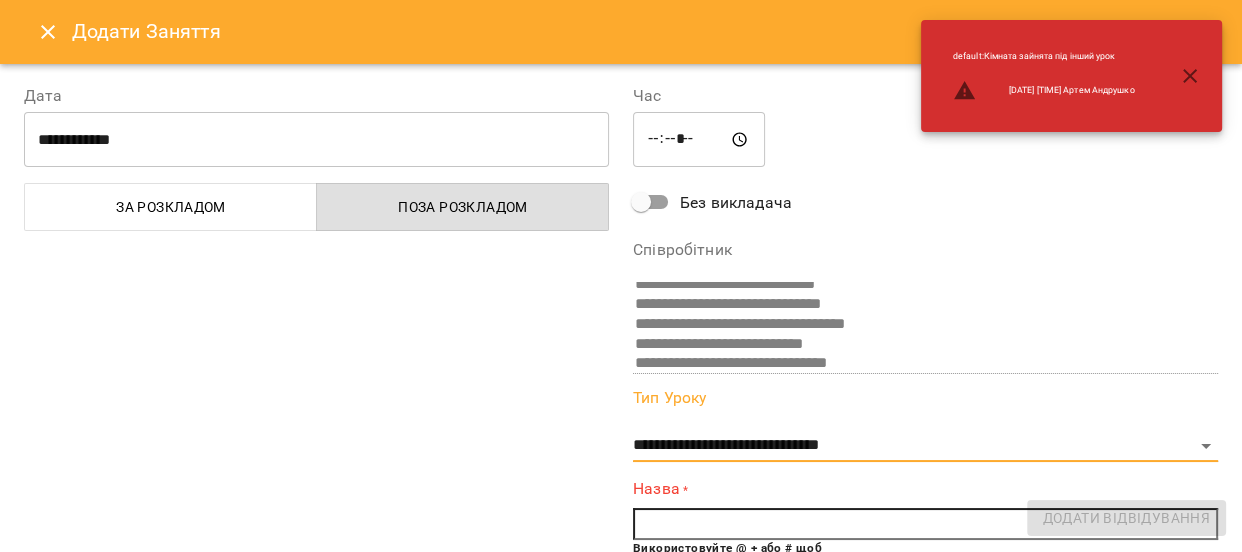 click at bounding box center [925, 524] 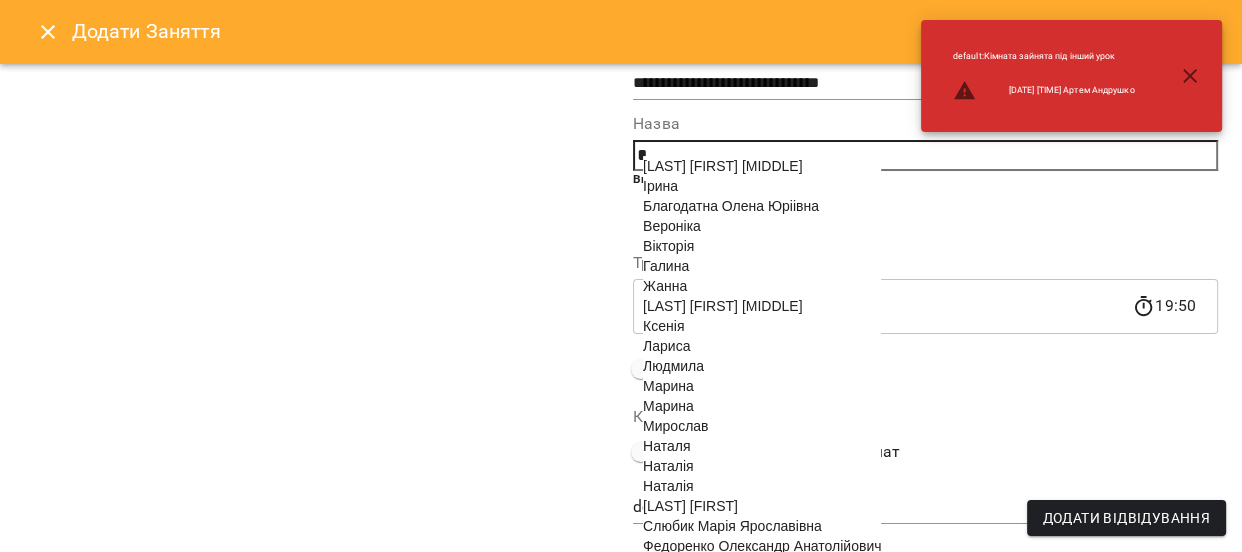 scroll, scrollTop: 363, scrollLeft: 0, axis: vertical 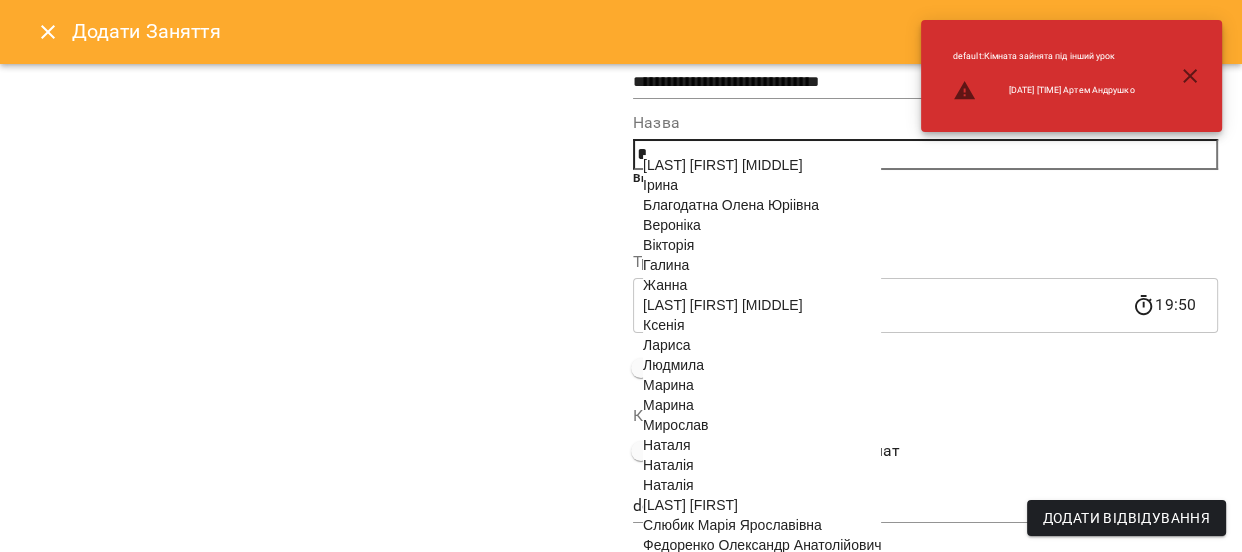 click on "[LAST] [FIRST] [MIDDLE]" at bounding box center [722, 305] 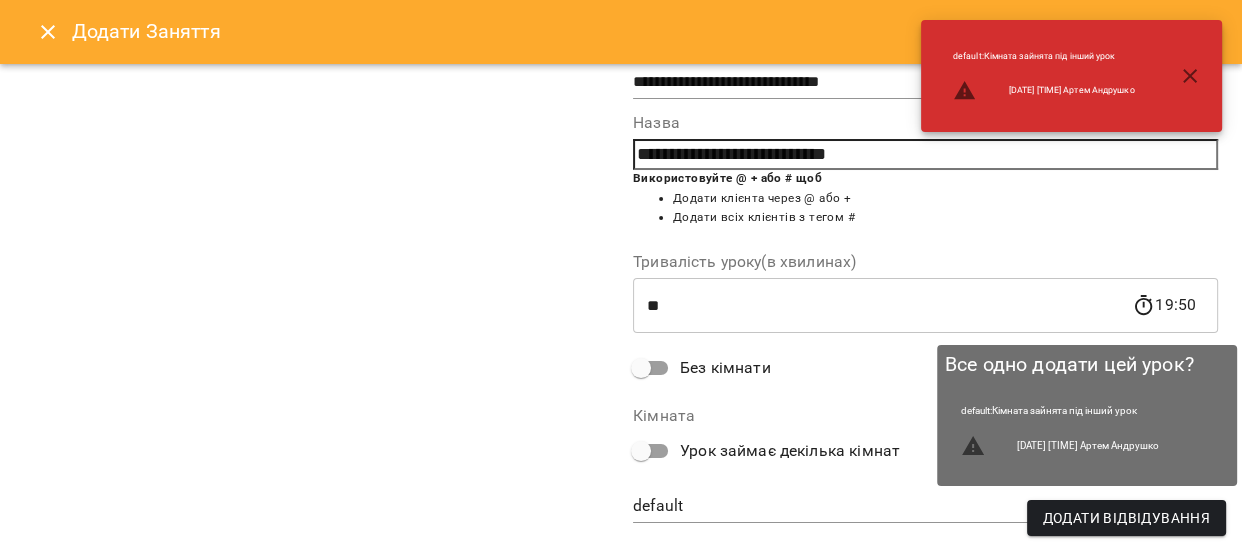 click on "Додати Відвідування" at bounding box center (1126, 518) 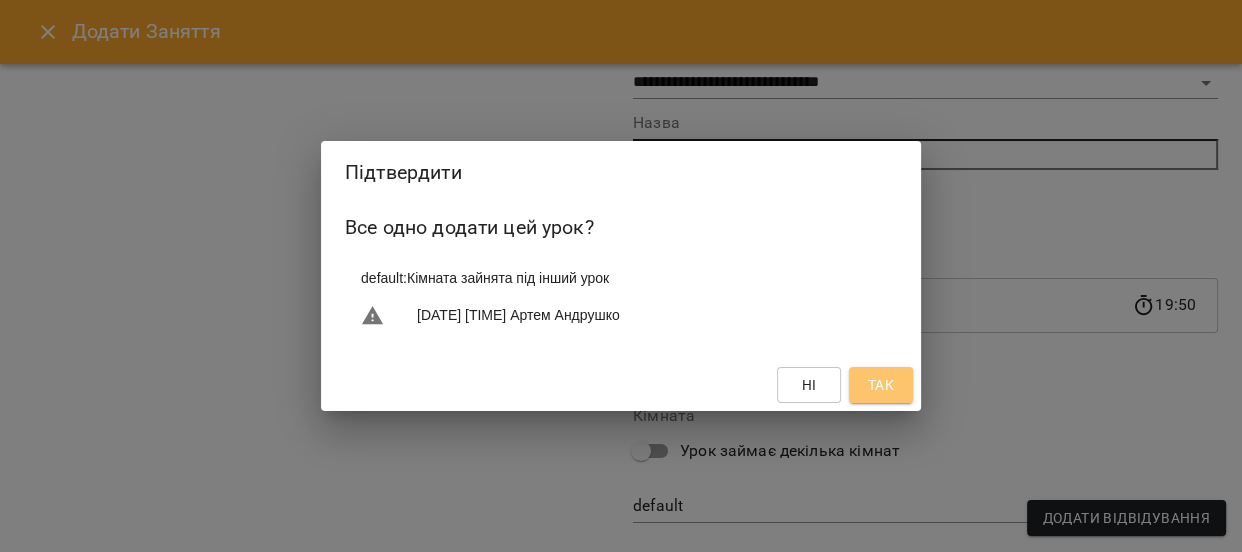 click on "Так" at bounding box center (881, 385) 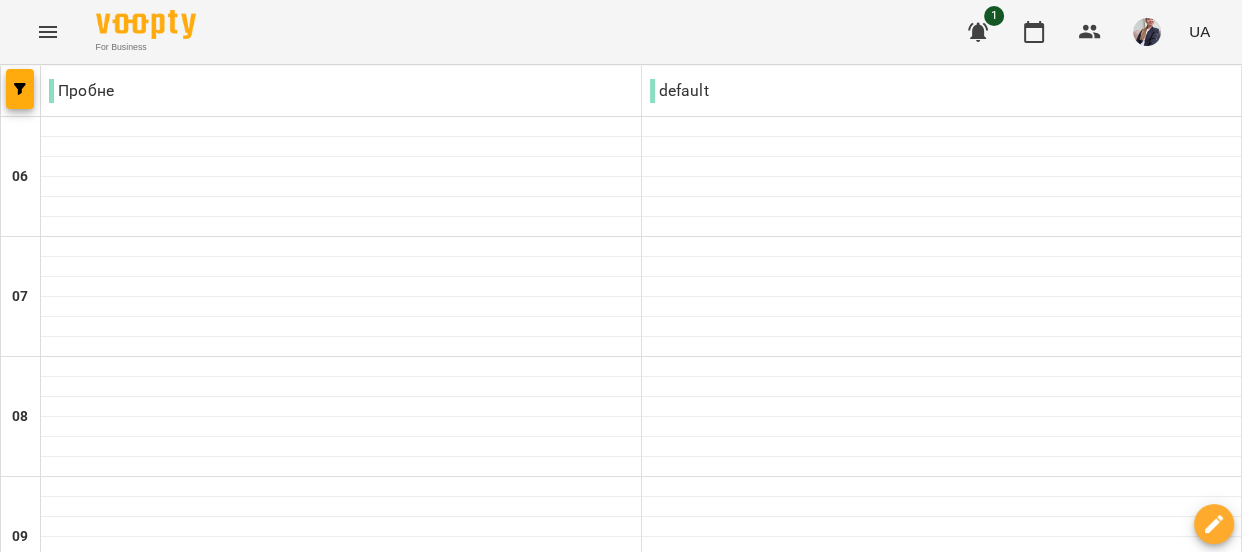 scroll, scrollTop: 1181, scrollLeft: 0, axis: vertical 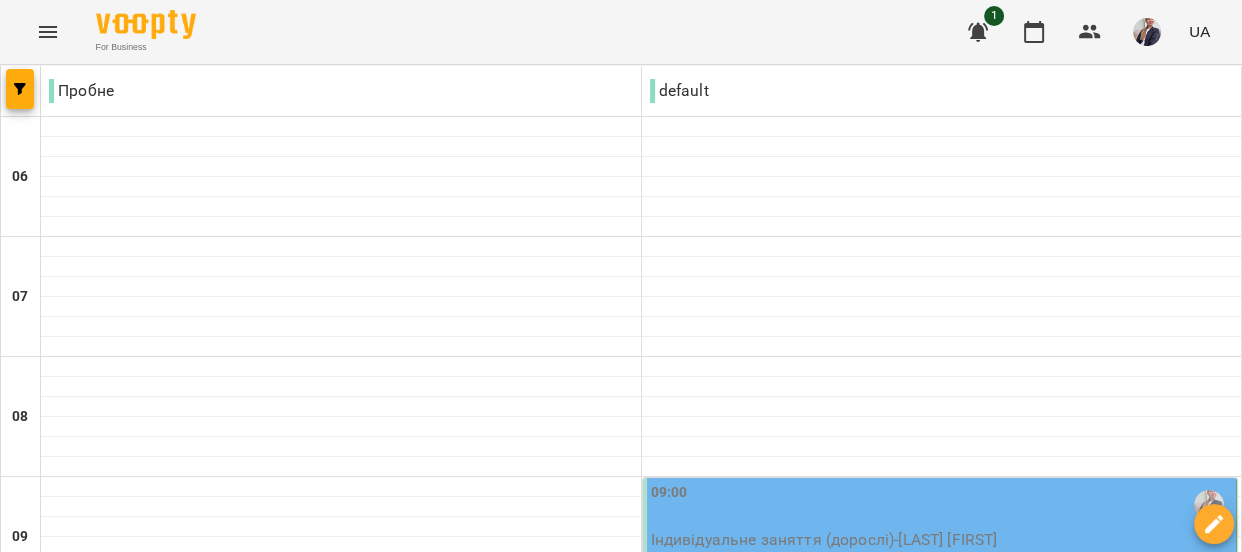 click on "04 серп" at bounding box center [41, 2202] 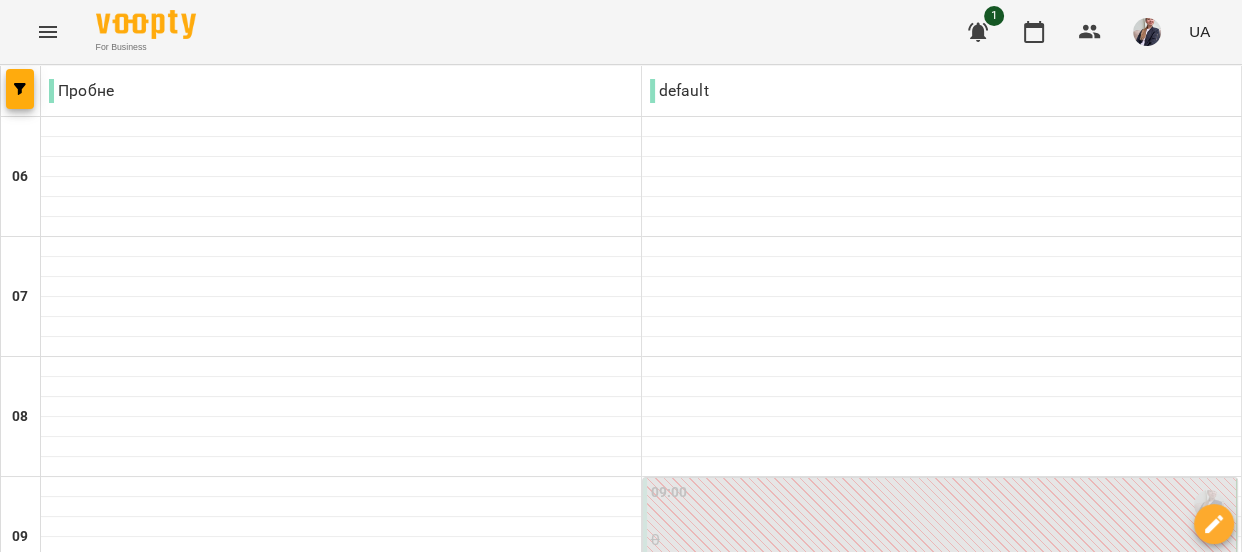 scroll, scrollTop: 454, scrollLeft: 0, axis: vertical 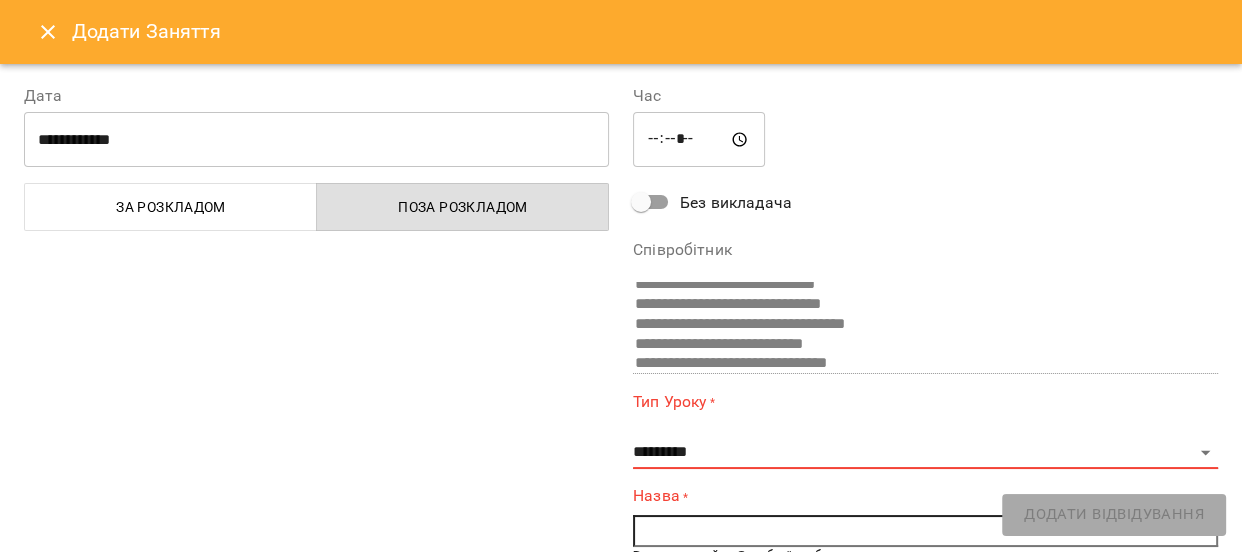 click on "**********" at bounding box center (925, 493) 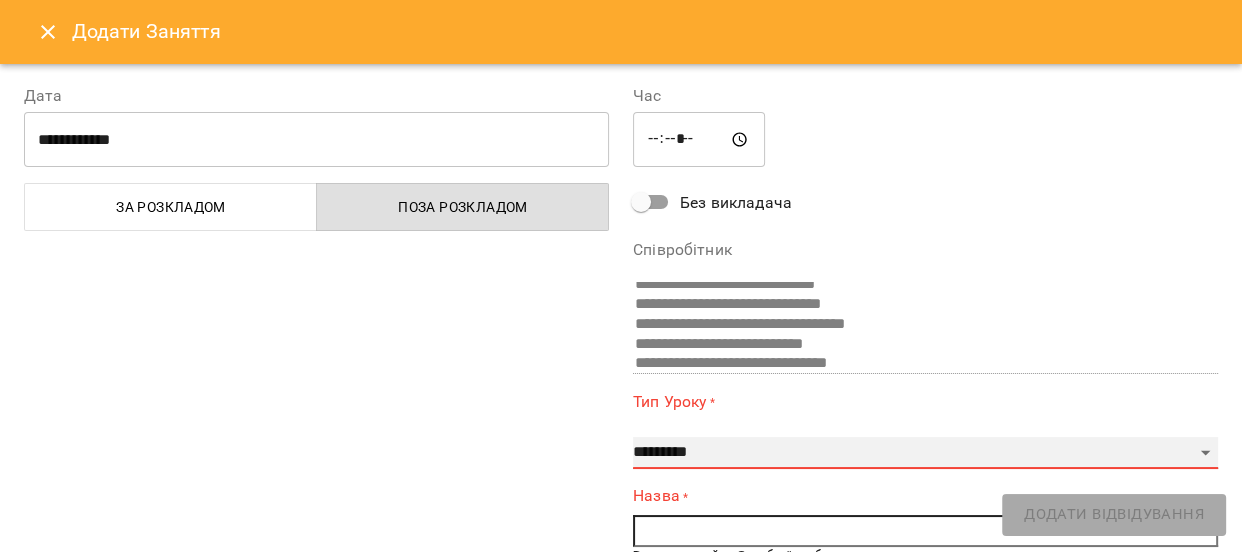 drag, startPoint x: 692, startPoint y: 453, endPoint x: 700, endPoint y: 439, distance: 16.124516 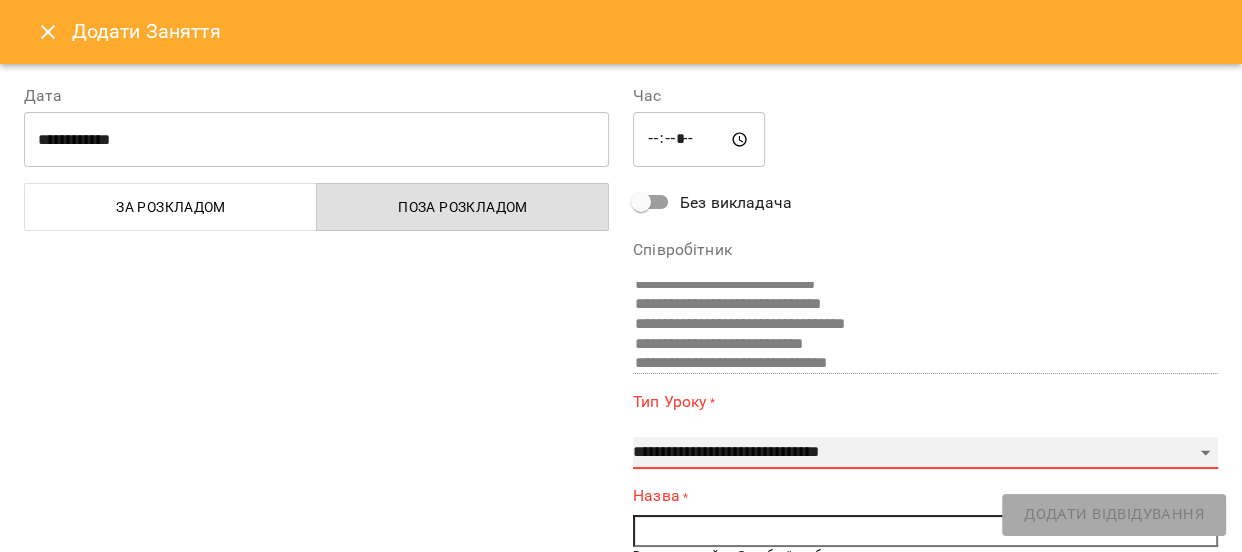 click on "**********" at bounding box center (925, 453) 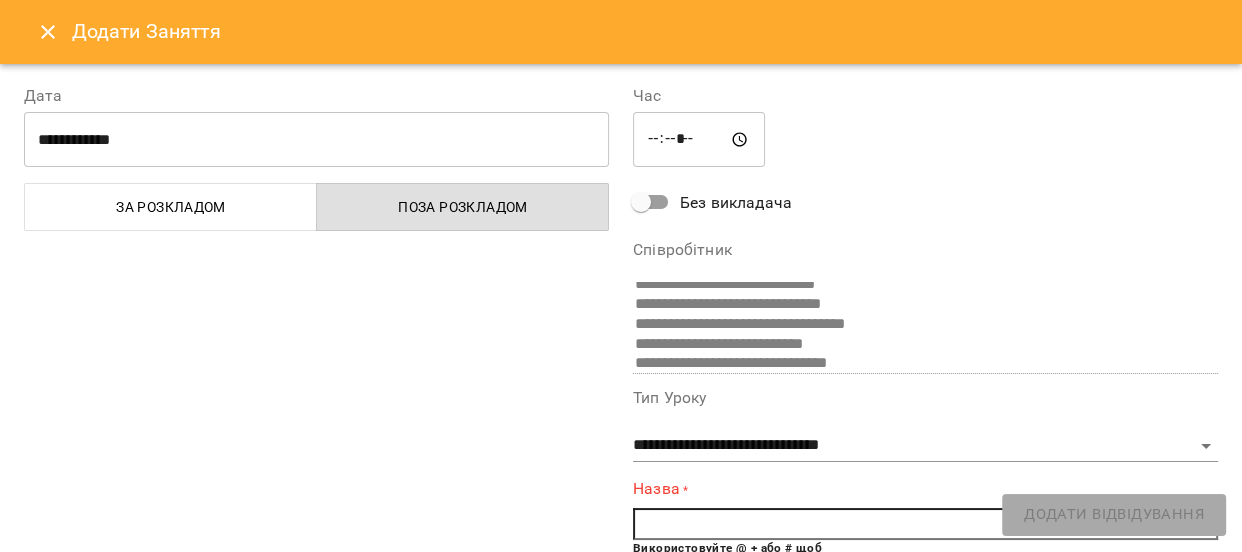 click at bounding box center [925, 524] 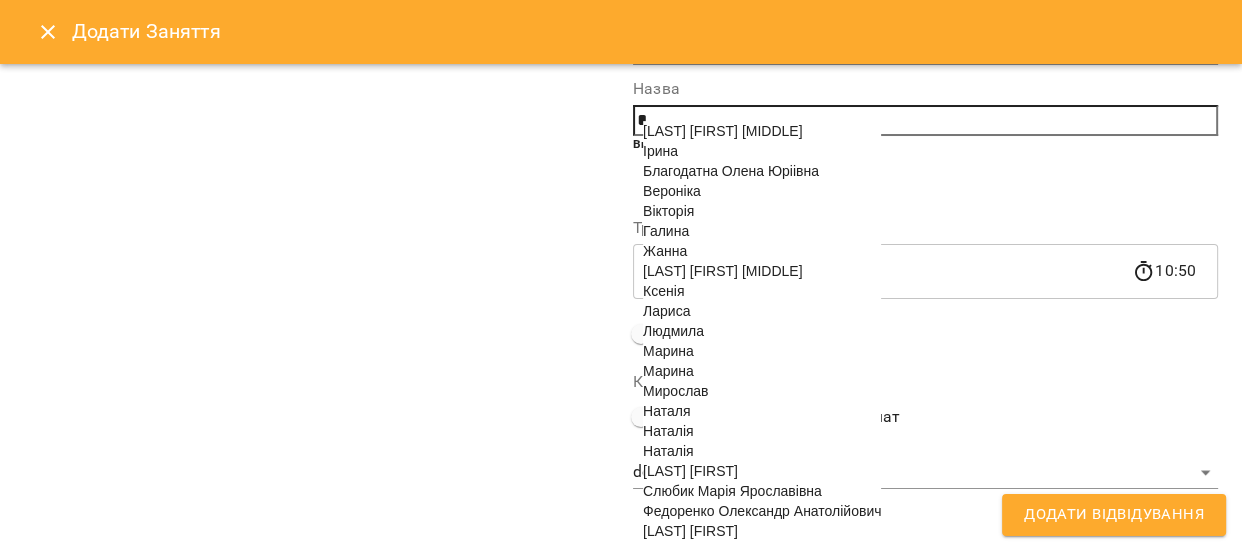 scroll, scrollTop: 444, scrollLeft: 0, axis: vertical 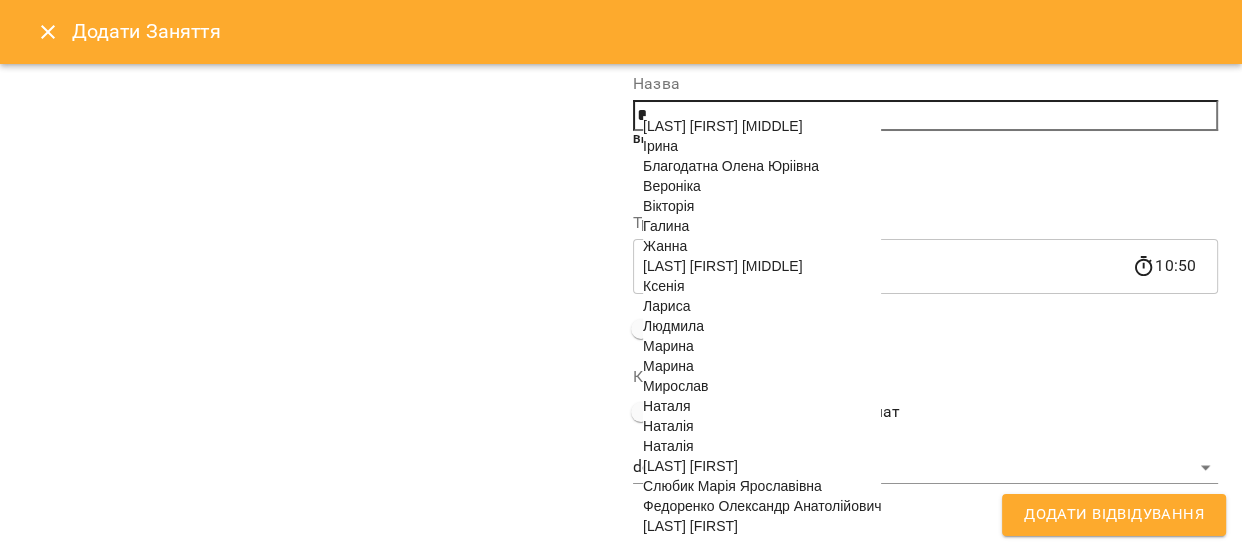 click on "Федоренко Олександр Анатолійович" at bounding box center (762, 506) 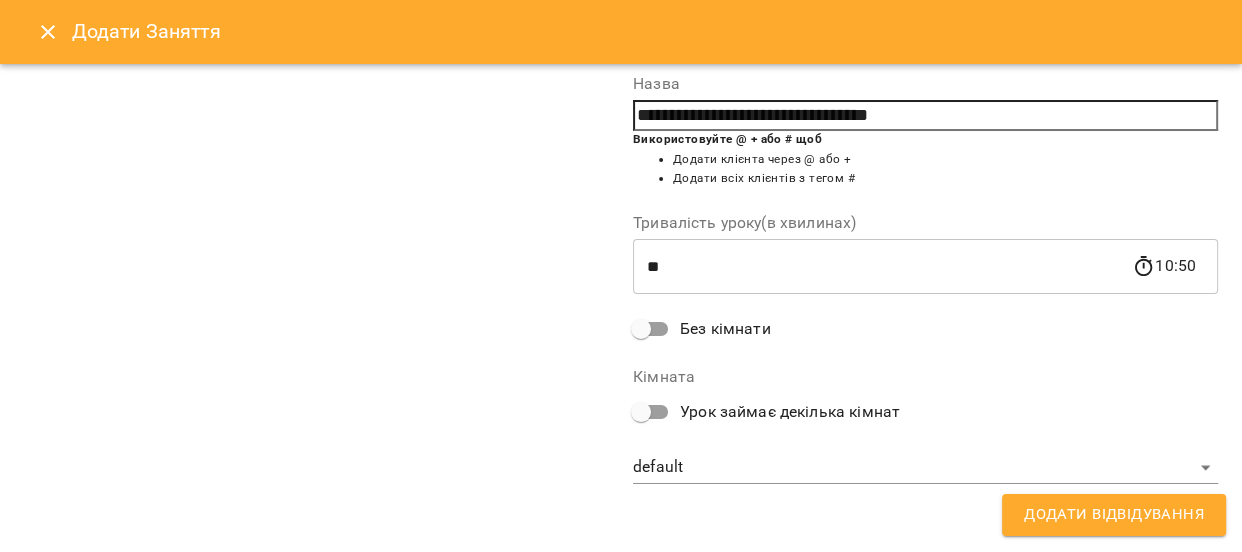 scroll, scrollTop: 400, scrollLeft: 0, axis: vertical 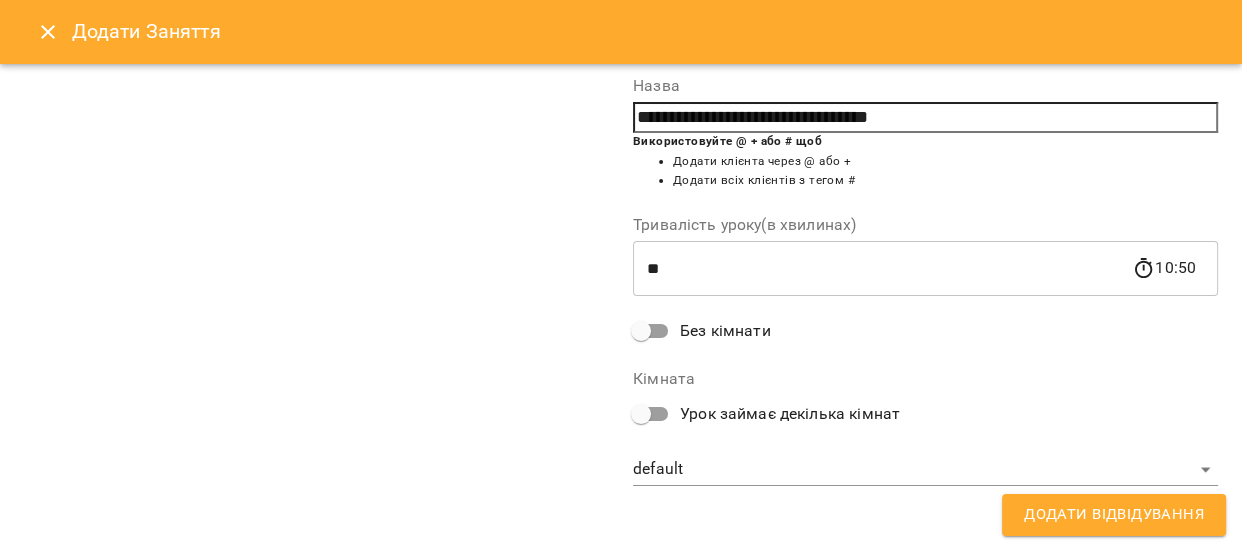 click on "Додати Відвідування" at bounding box center (1114, 515) 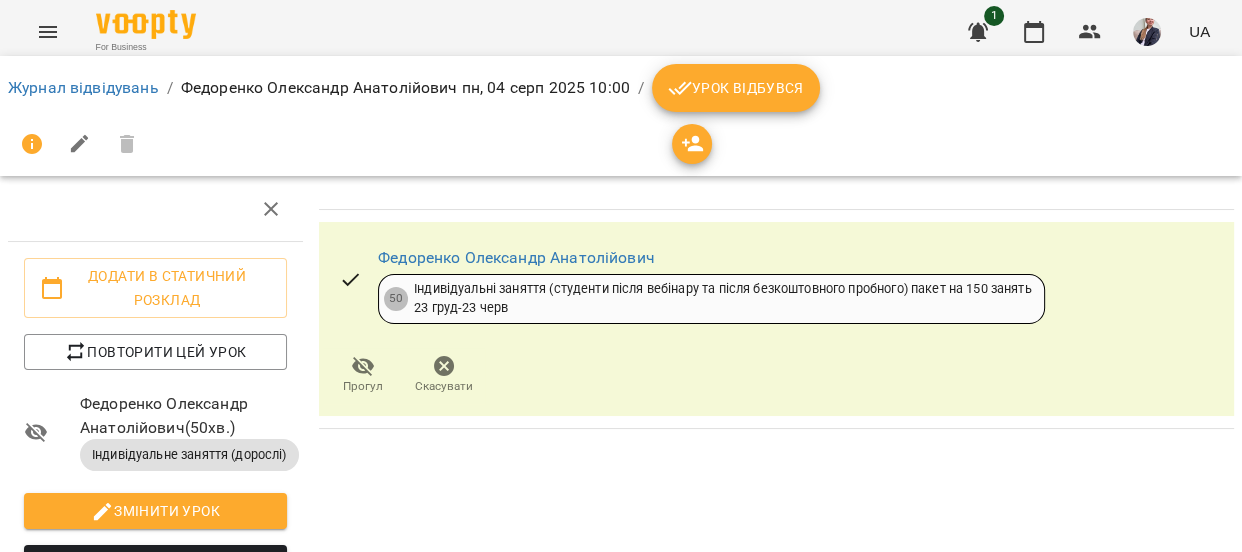 click on "Урок відбувся" at bounding box center (736, 88) 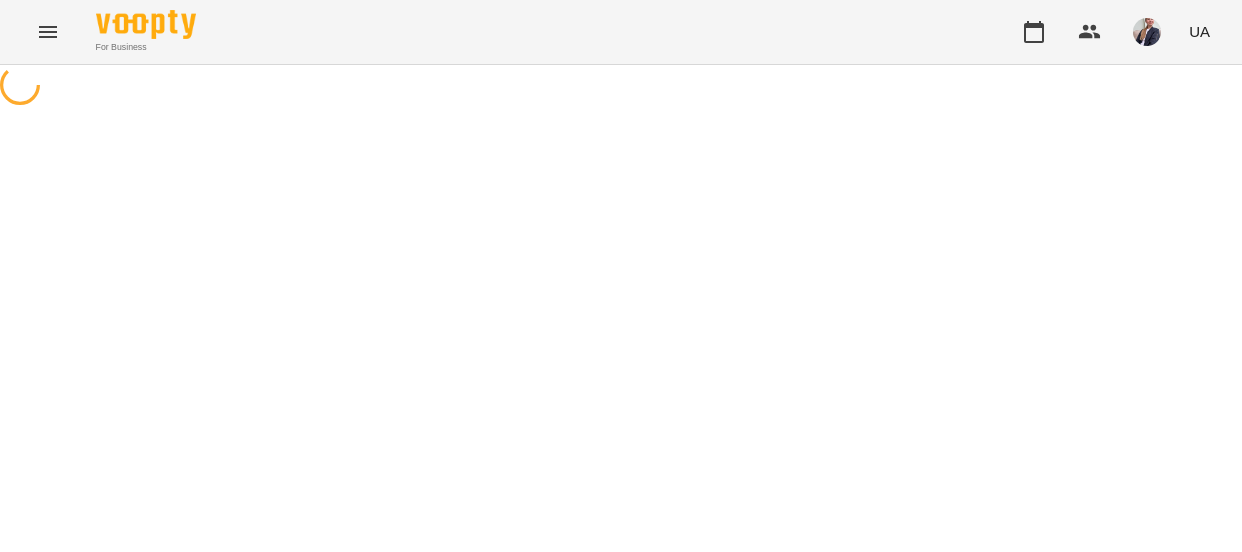 scroll, scrollTop: 0, scrollLeft: 0, axis: both 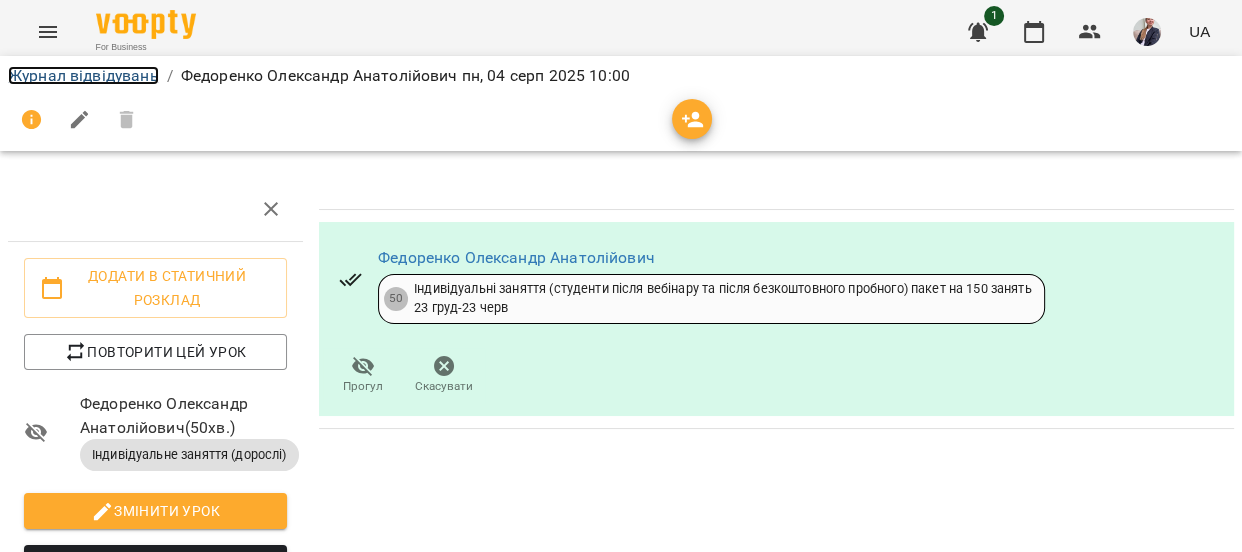 click on "Журнал відвідувань" at bounding box center (83, 75) 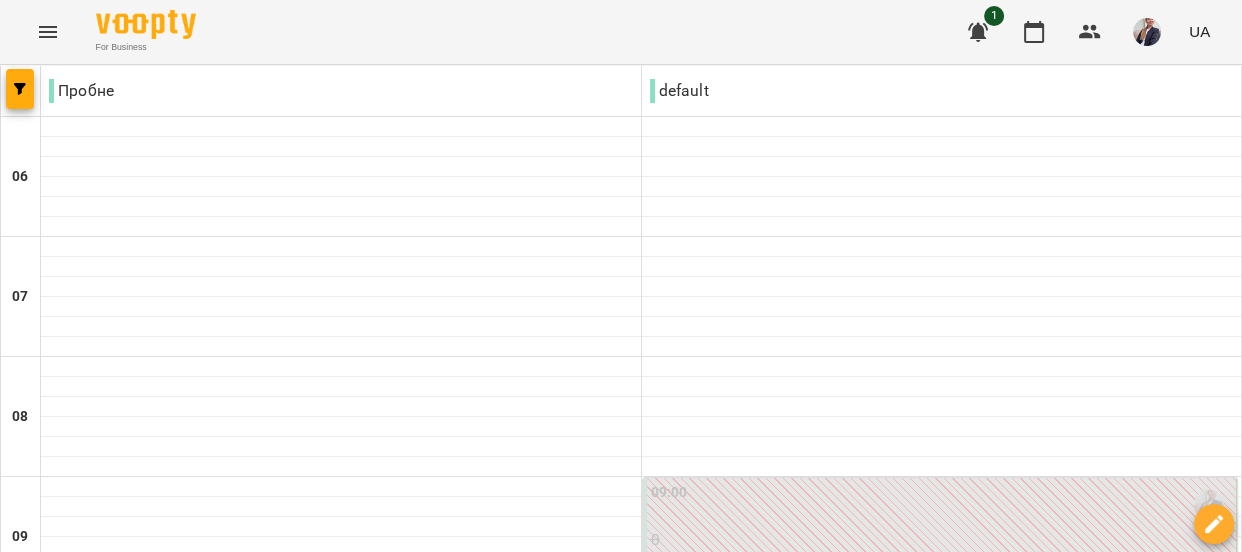 scroll, scrollTop: 1738, scrollLeft: 0, axis: vertical 